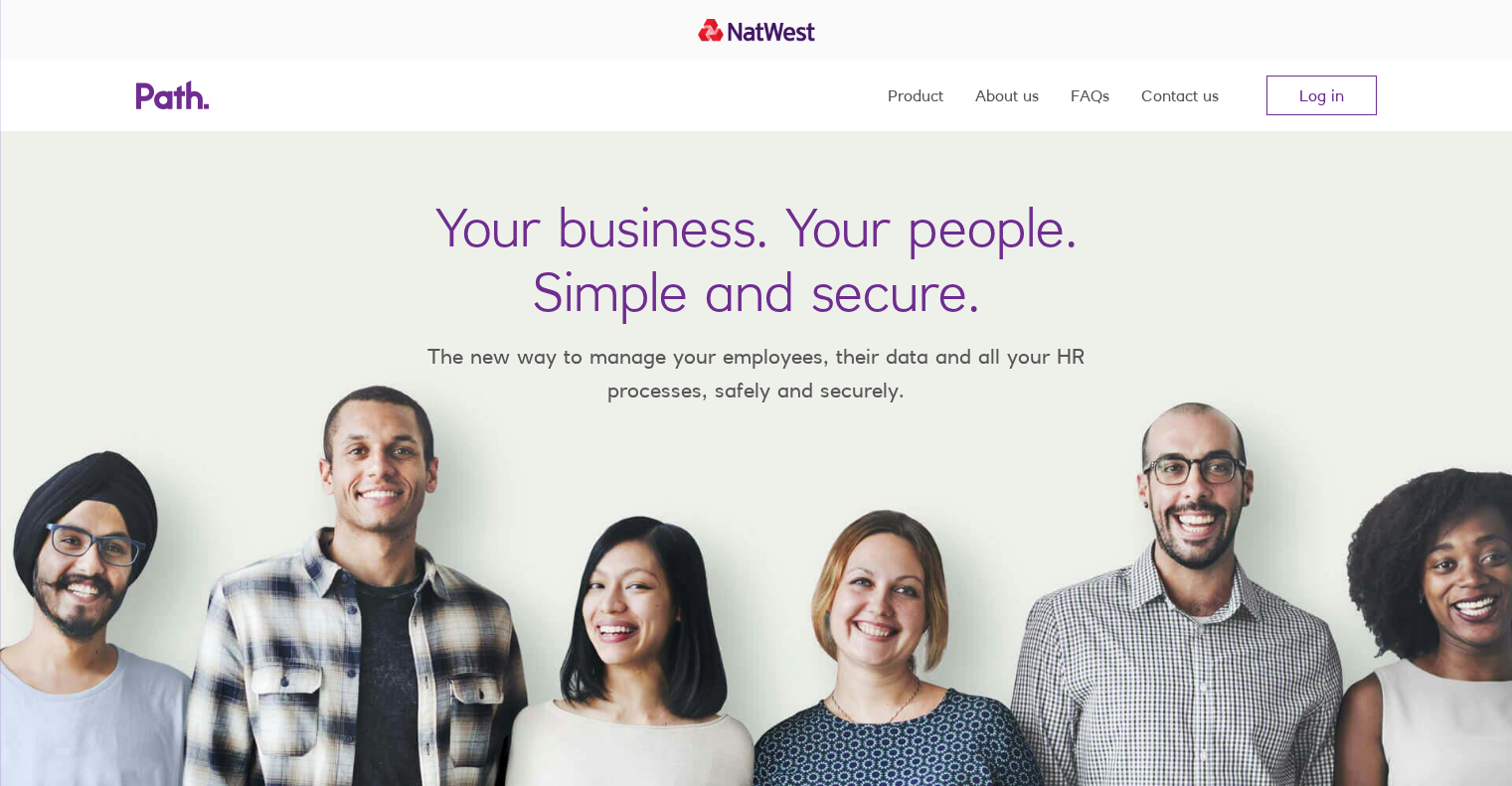 scroll, scrollTop: 0, scrollLeft: 0, axis: both 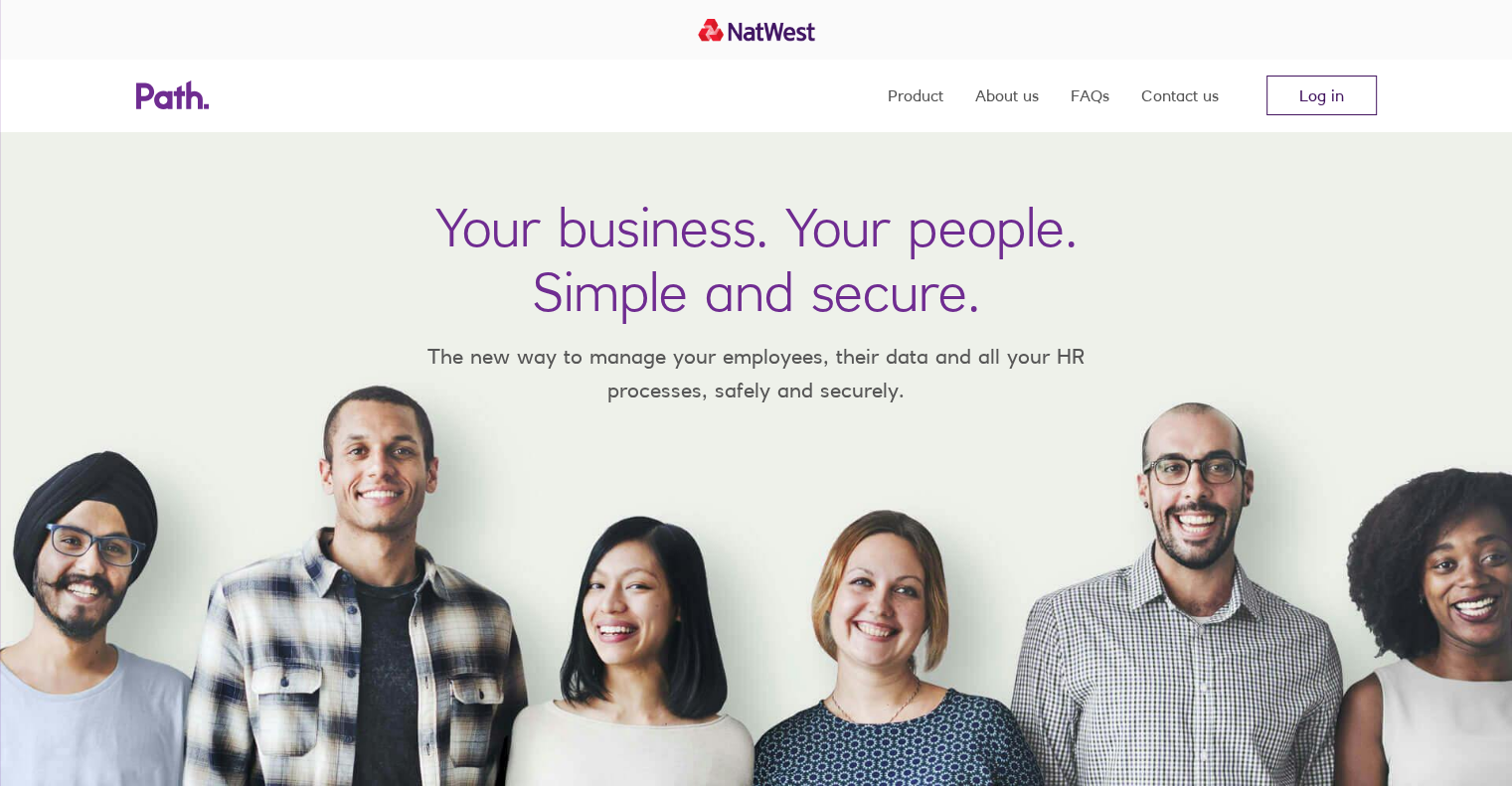 click on "Log in" at bounding box center (1321, 95) 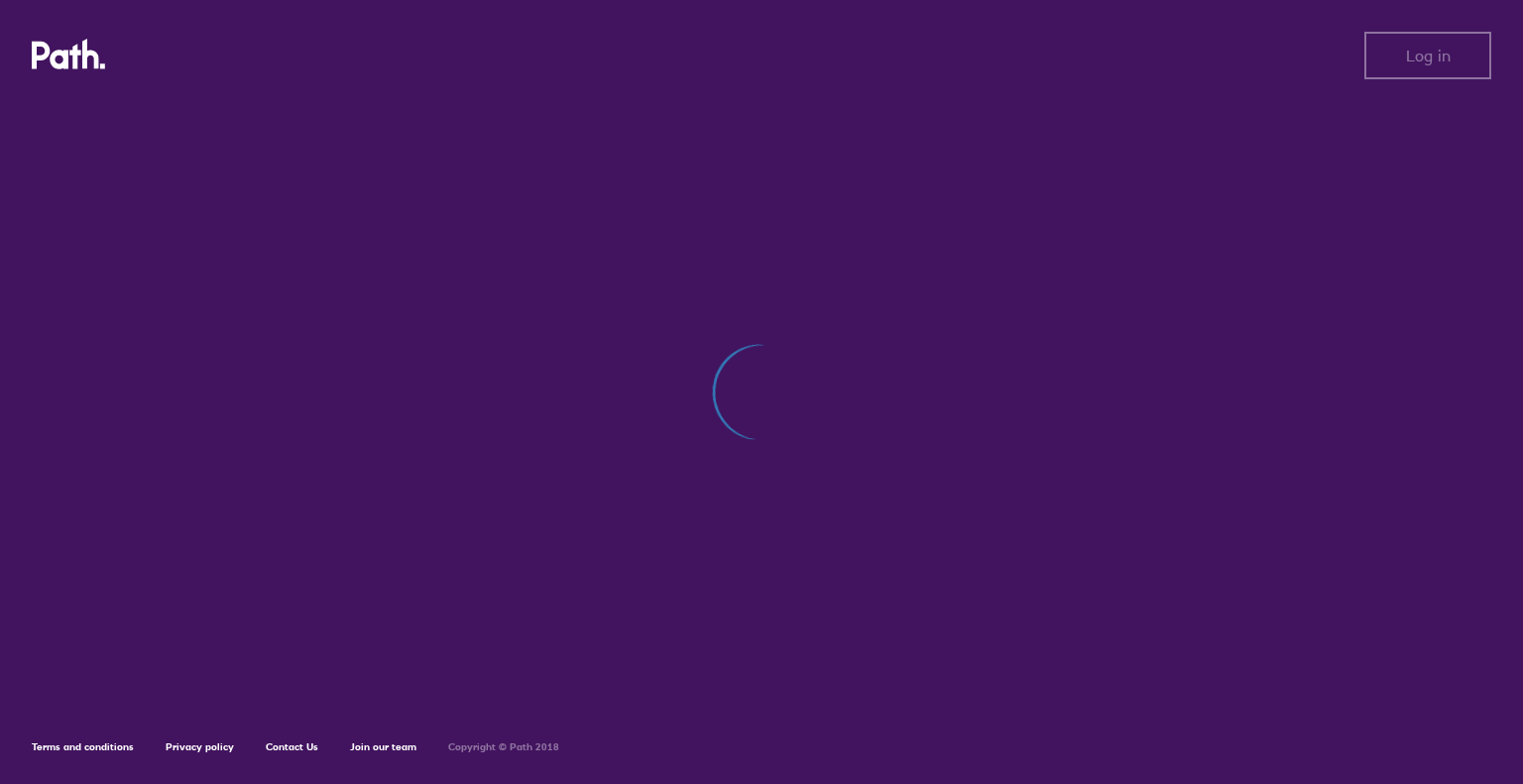 scroll, scrollTop: 0, scrollLeft: 0, axis: both 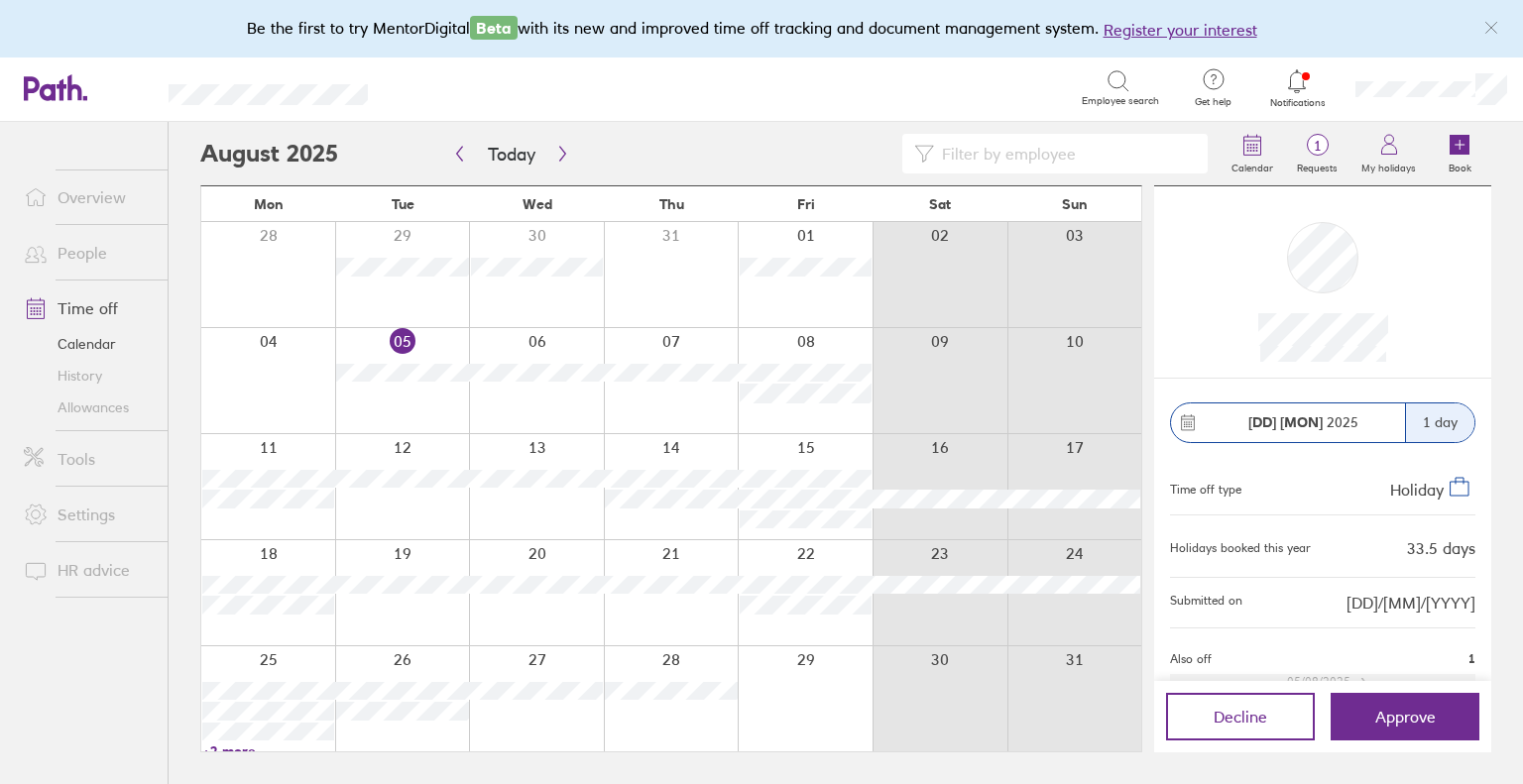 click on "People" at bounding box center (83, 253) 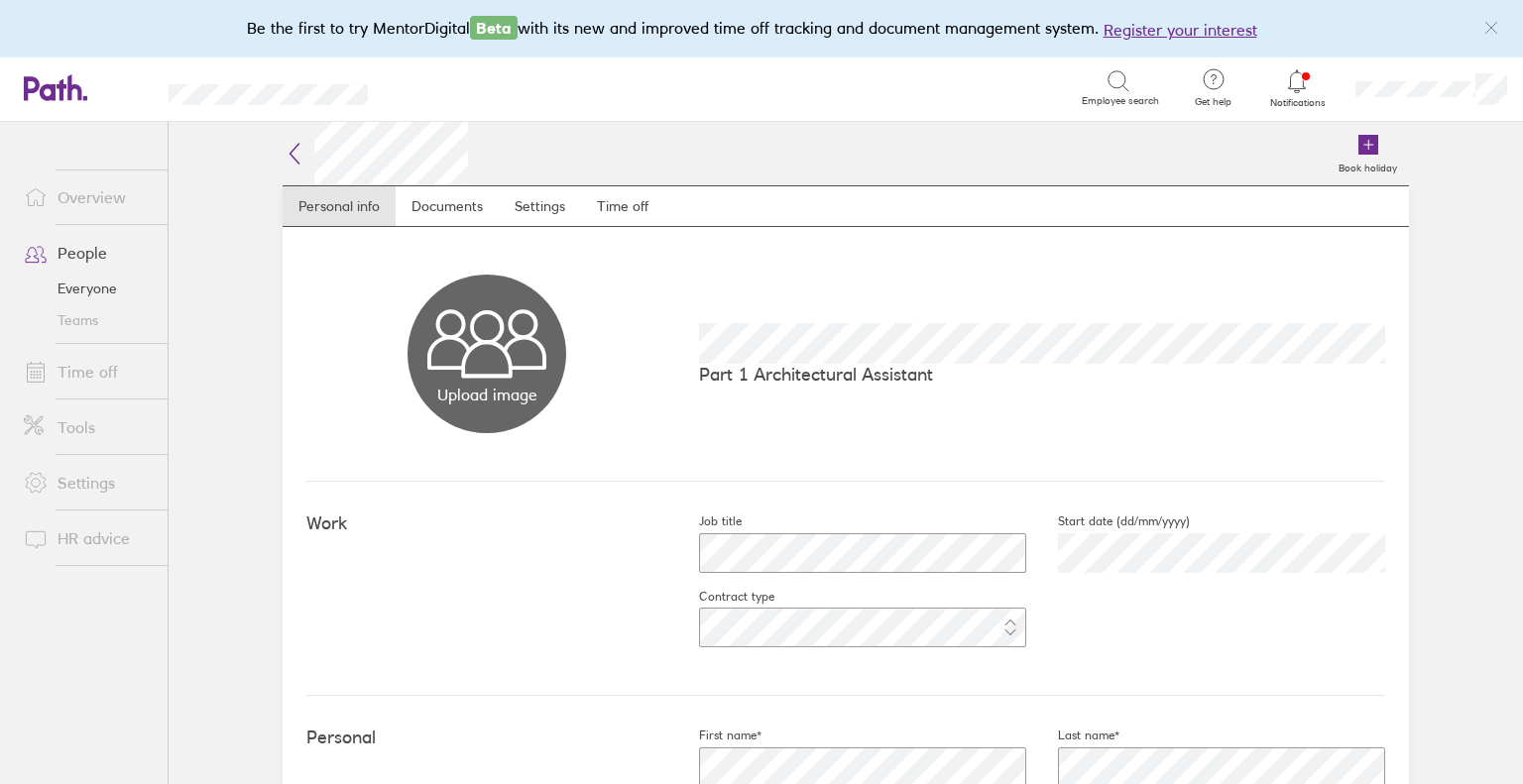 click on "Upload image Choose files Part 1 Architectural Assistant" at bounding box center (846, 354) 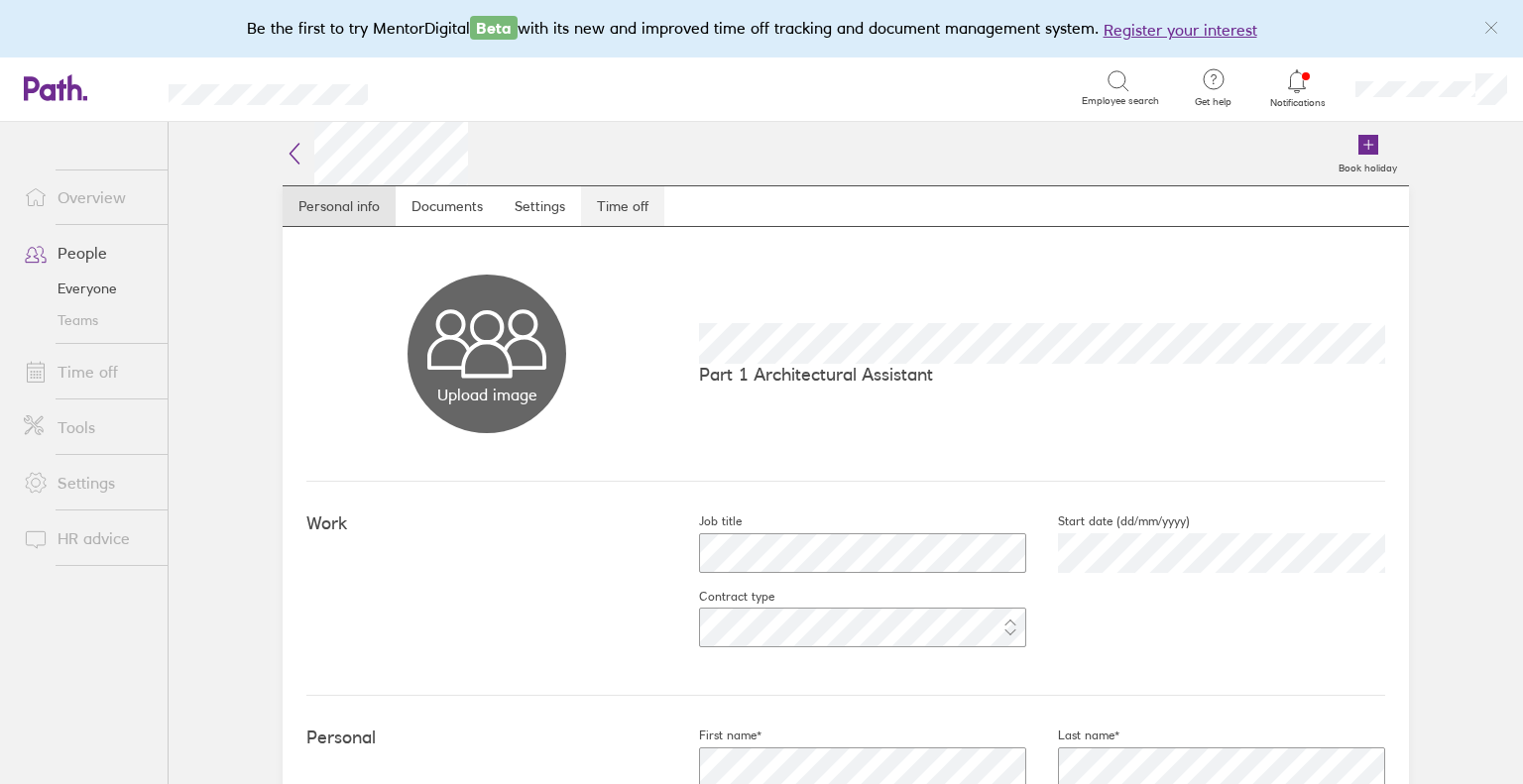 click on "Time off" at bounding box center (623, 206) 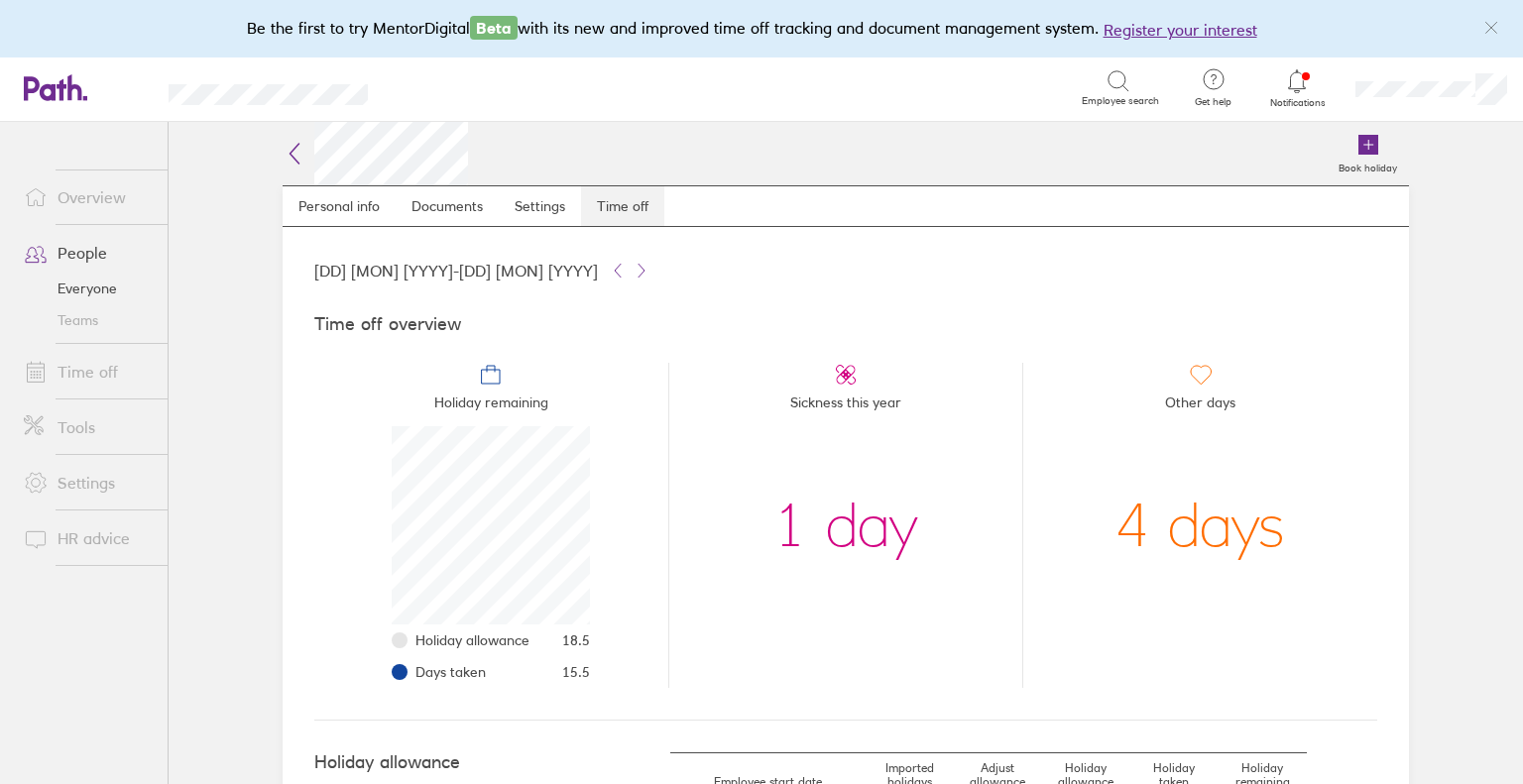 scroll, scrollTop: 990952, scrollLeft: 991338, axis: both 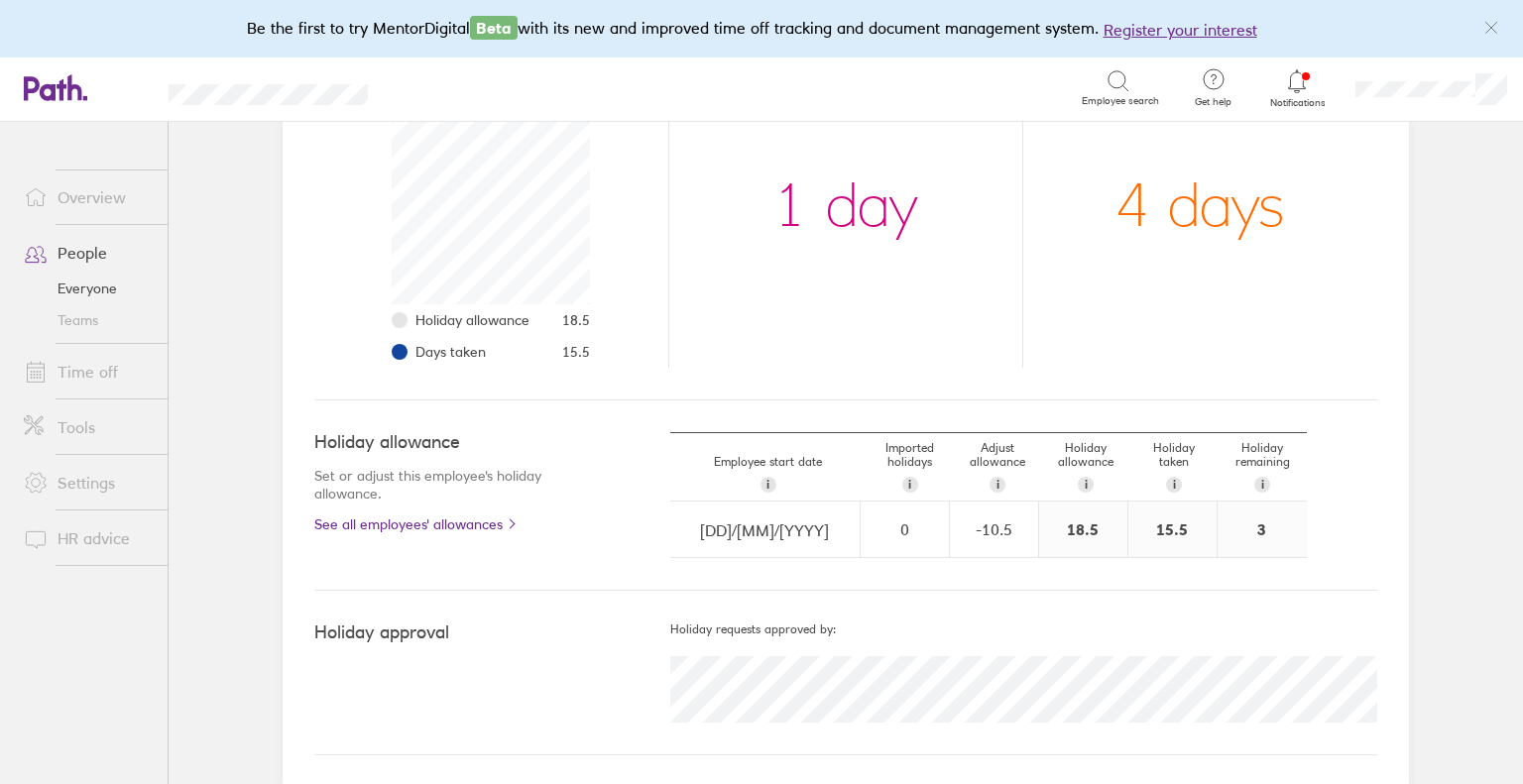 click on "15.5" at bounding box center [1172, 529] 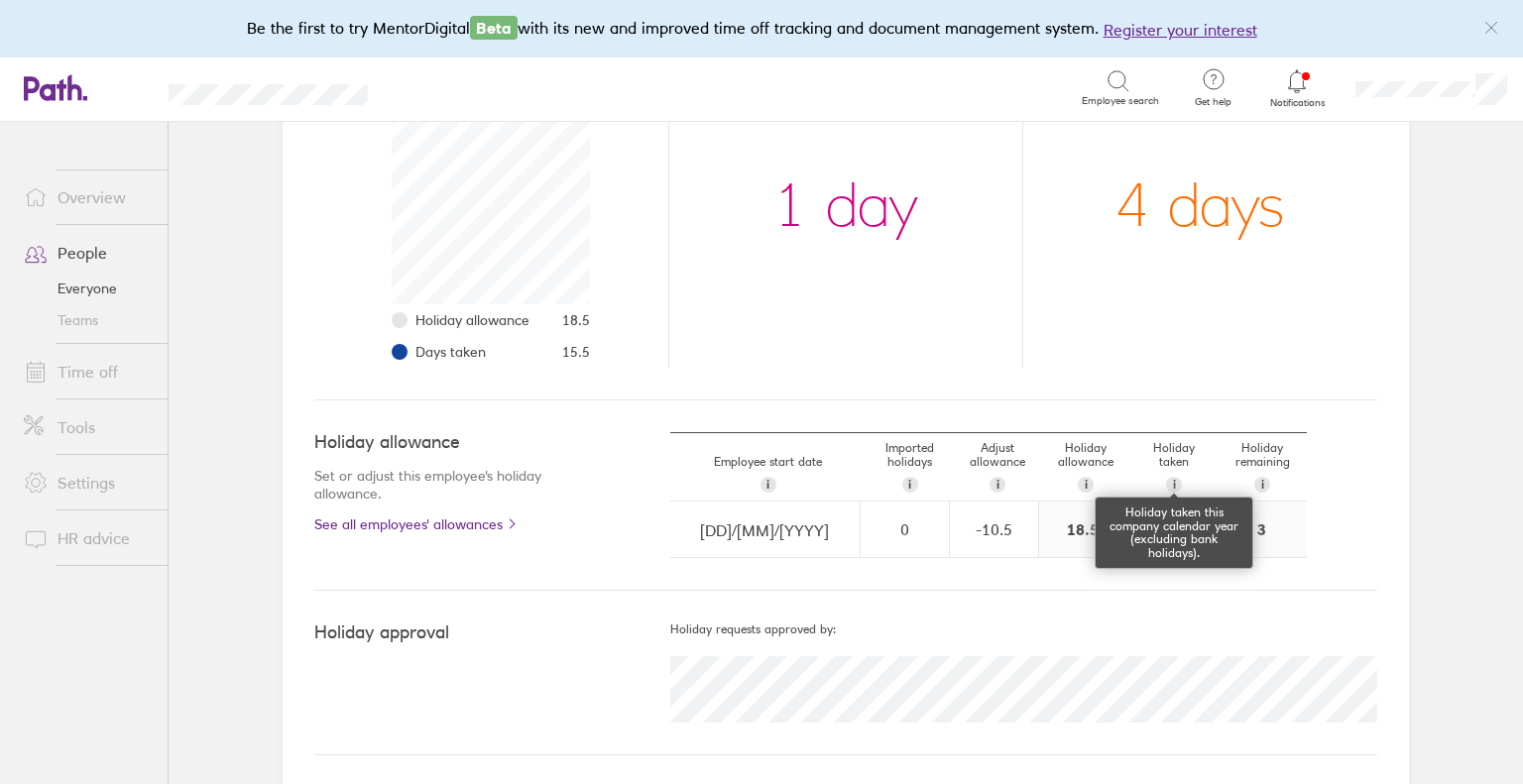 click on "i" at bounding box center [1174, 485] 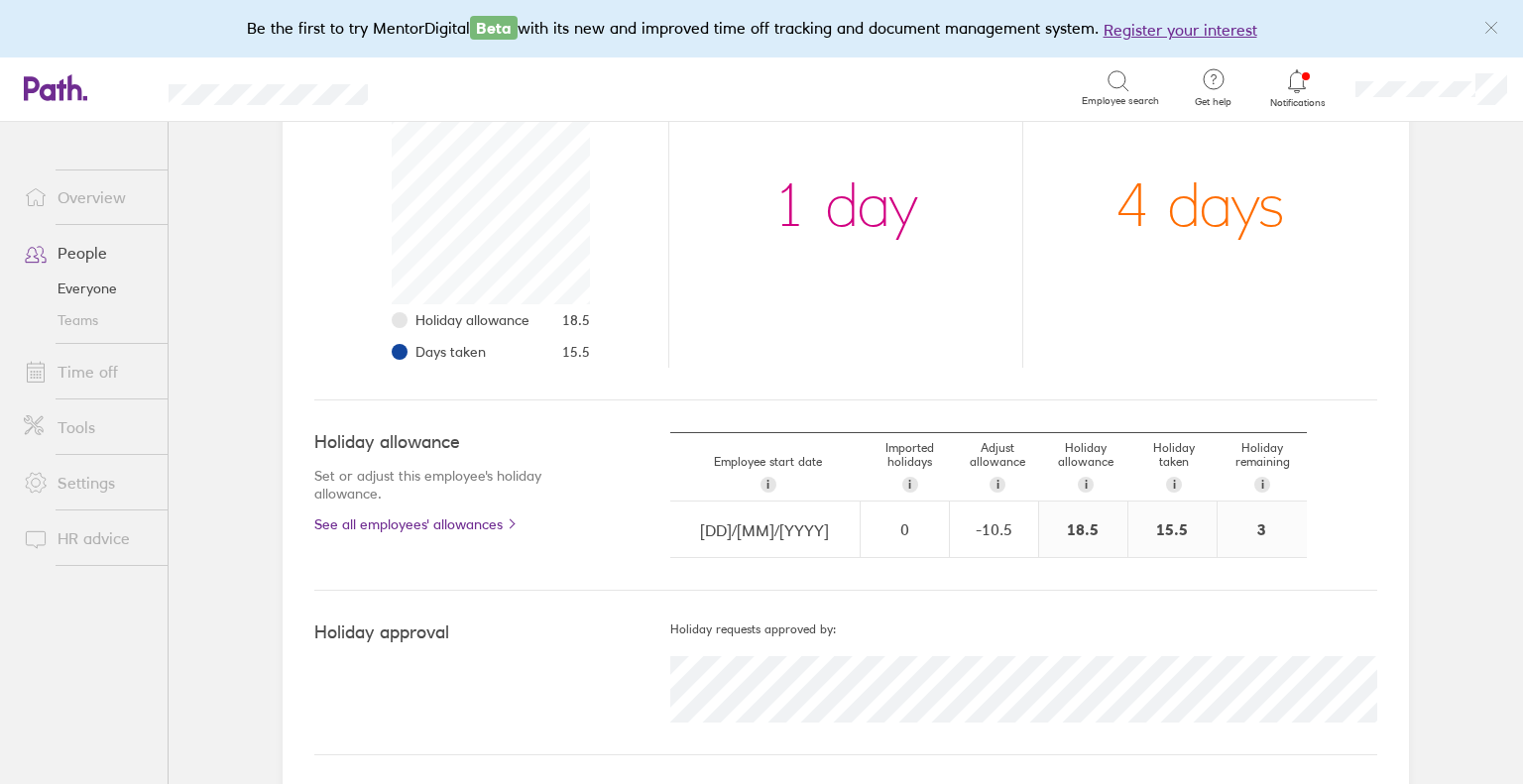 click on "Days taken 15.5" at bounding box center (503, 352) 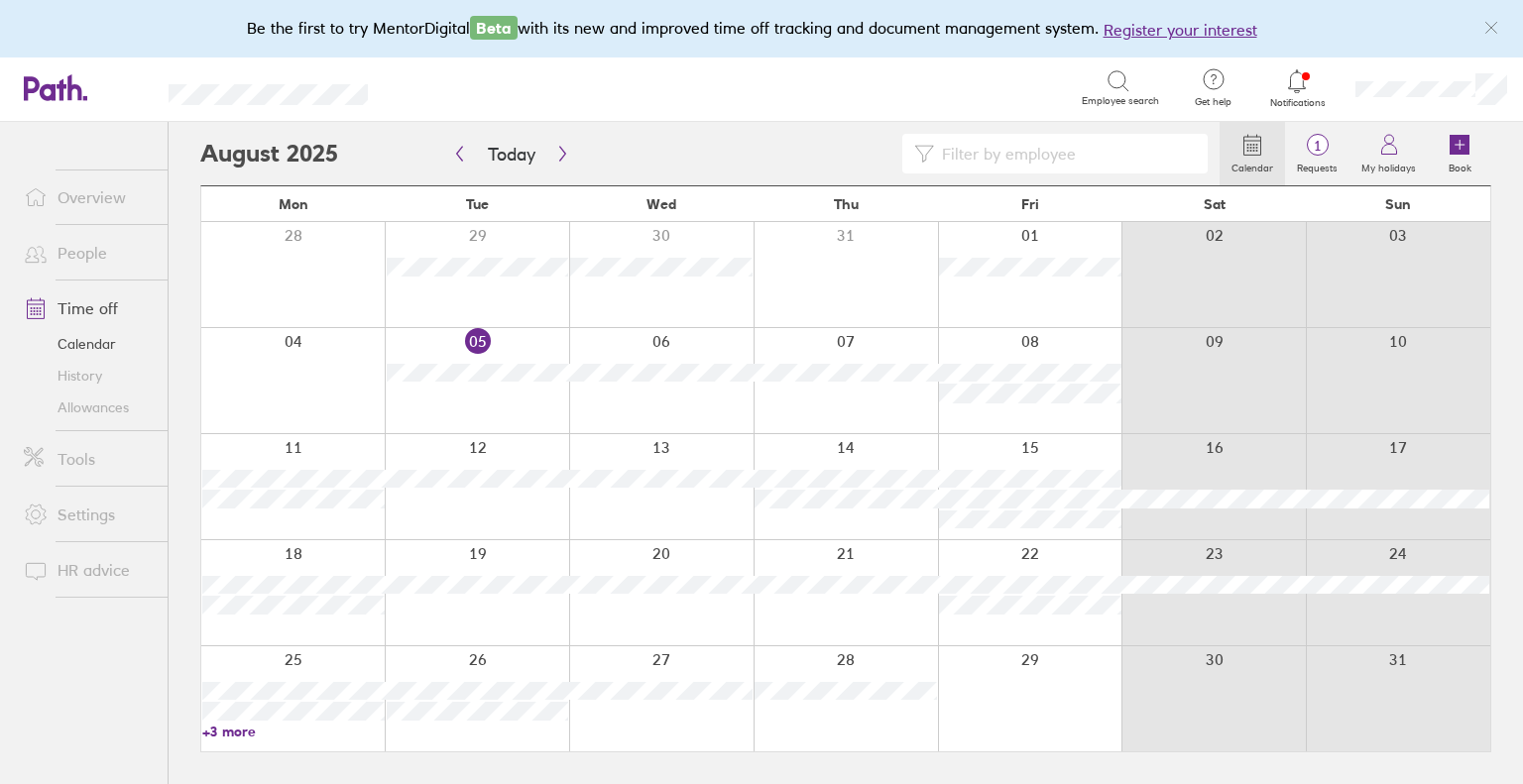 click on "History" at bounding box center (87, 376) 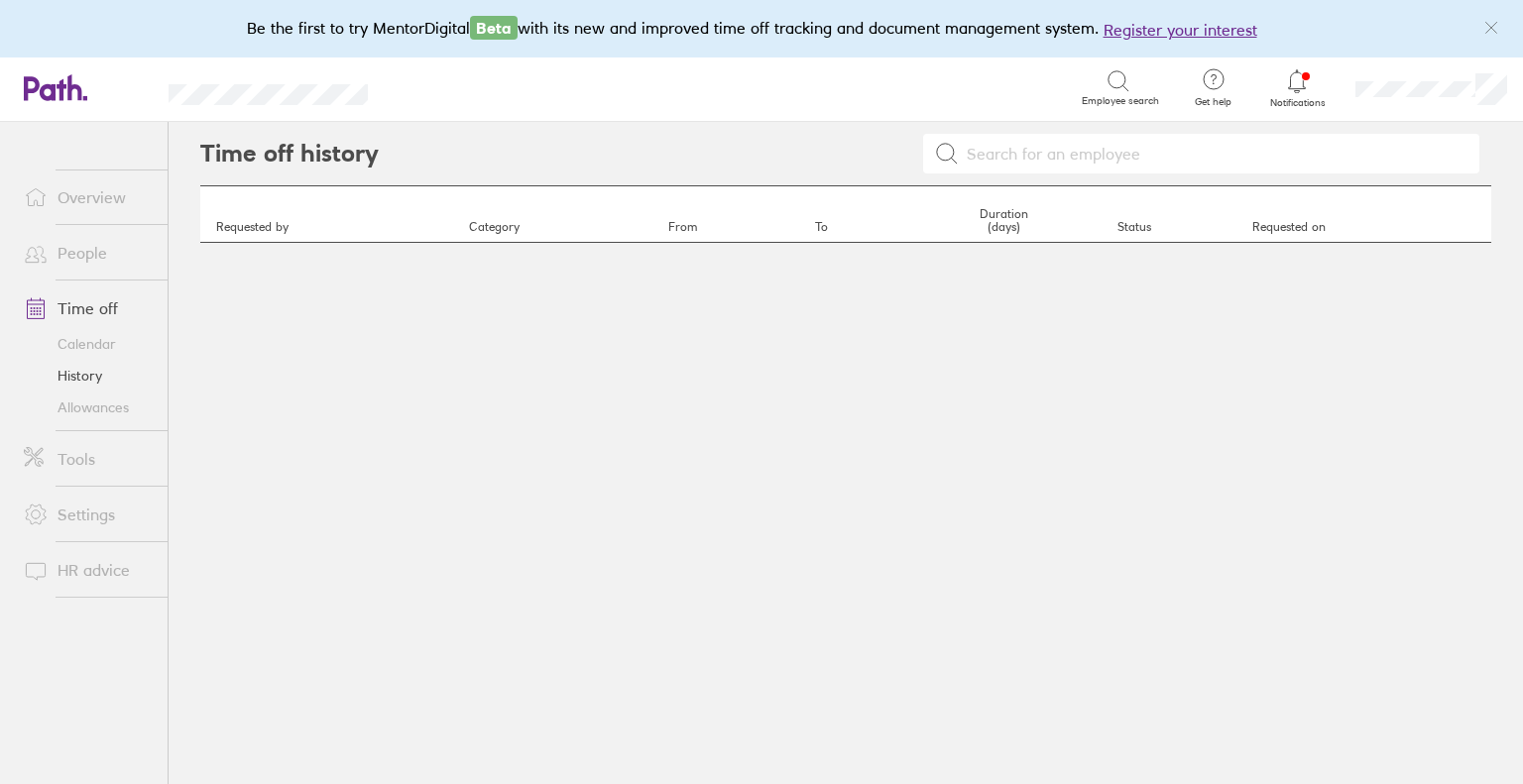 click on "Allowances" at bounding box center (87, 407) 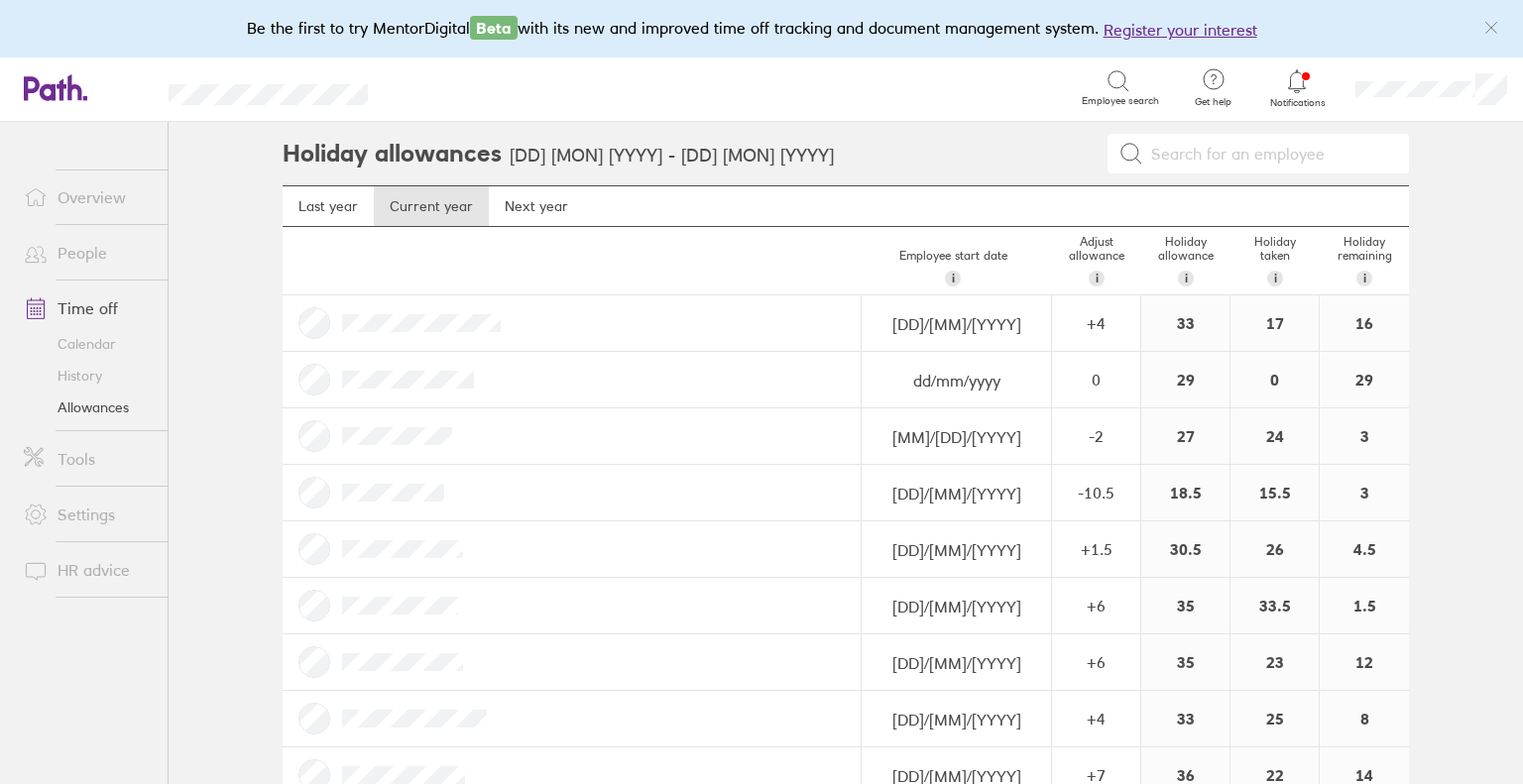 click on "History" at bounding box center [87, 376] 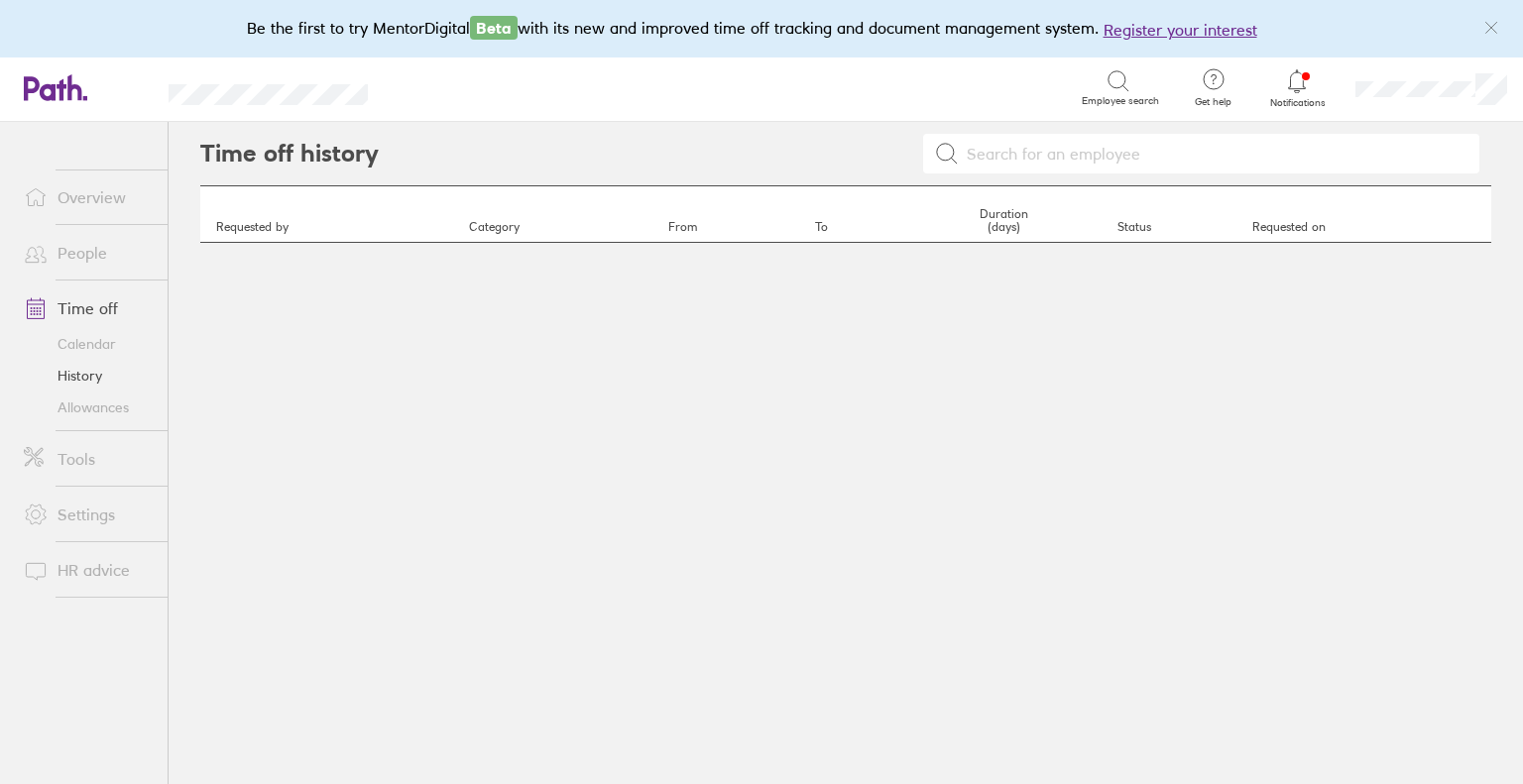click on "Calendar" at bounding box center [87, 344] 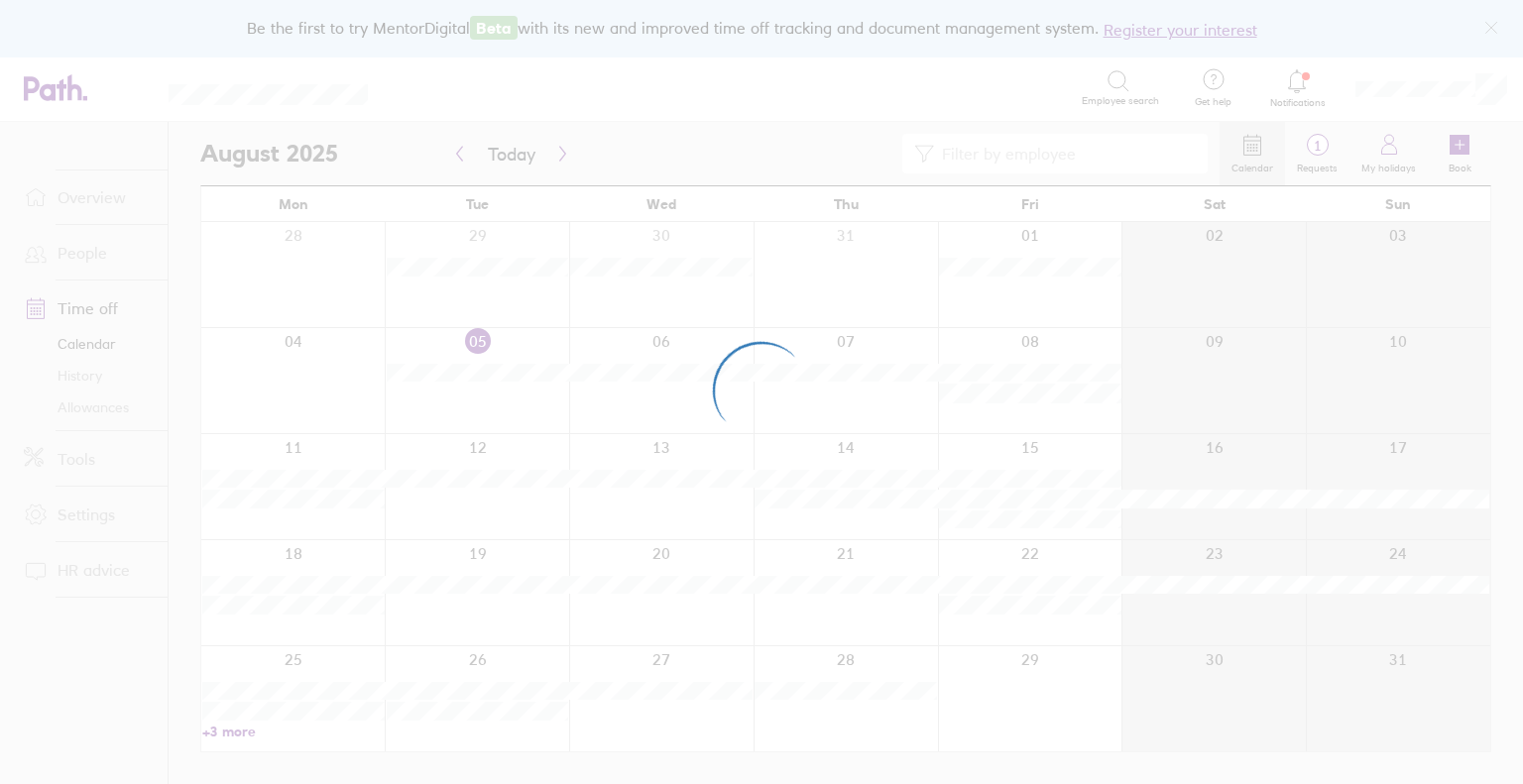 click at bounding box center [762, 392] 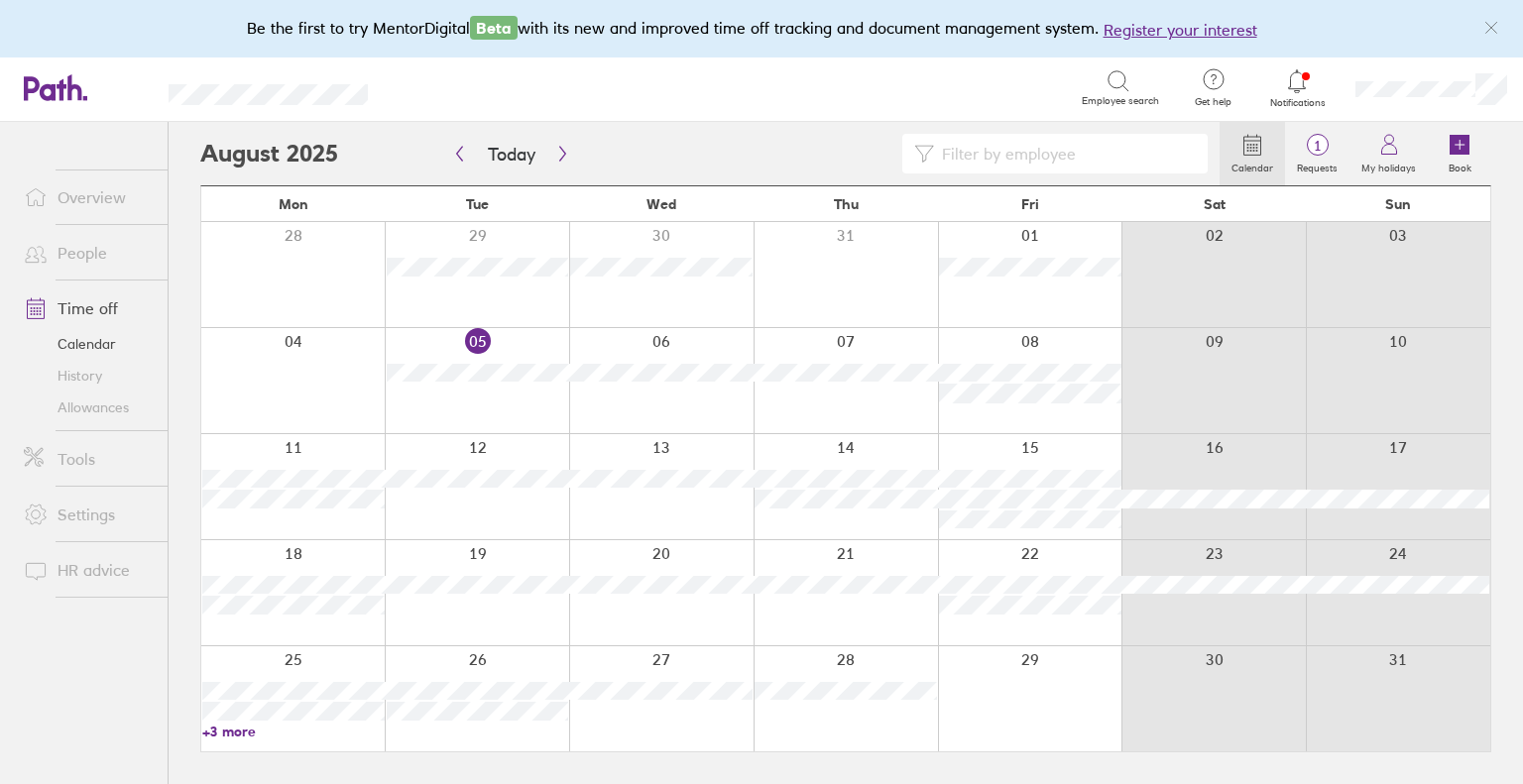 click at bounding box center (1065, 154) 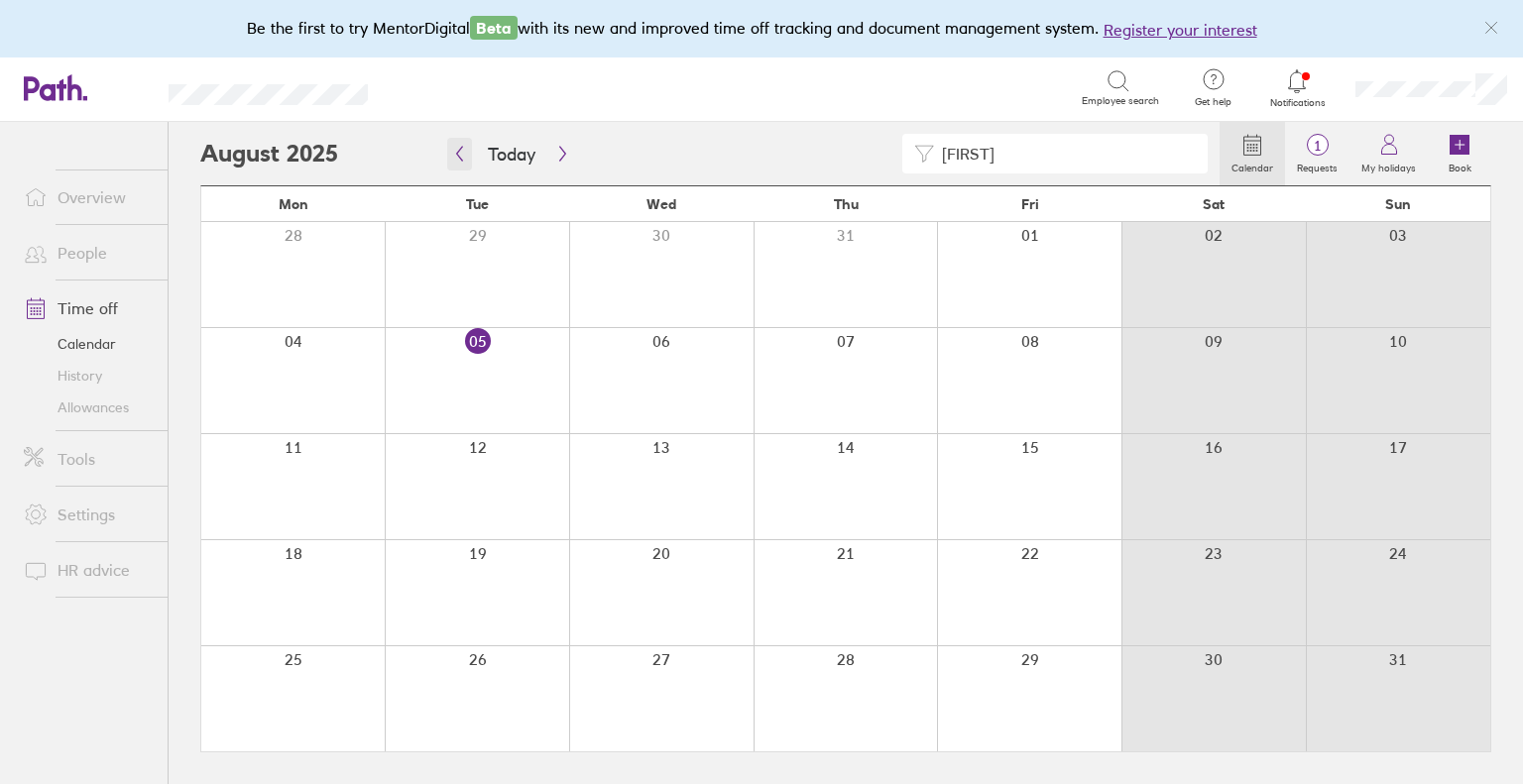 type on "[FIRST]" 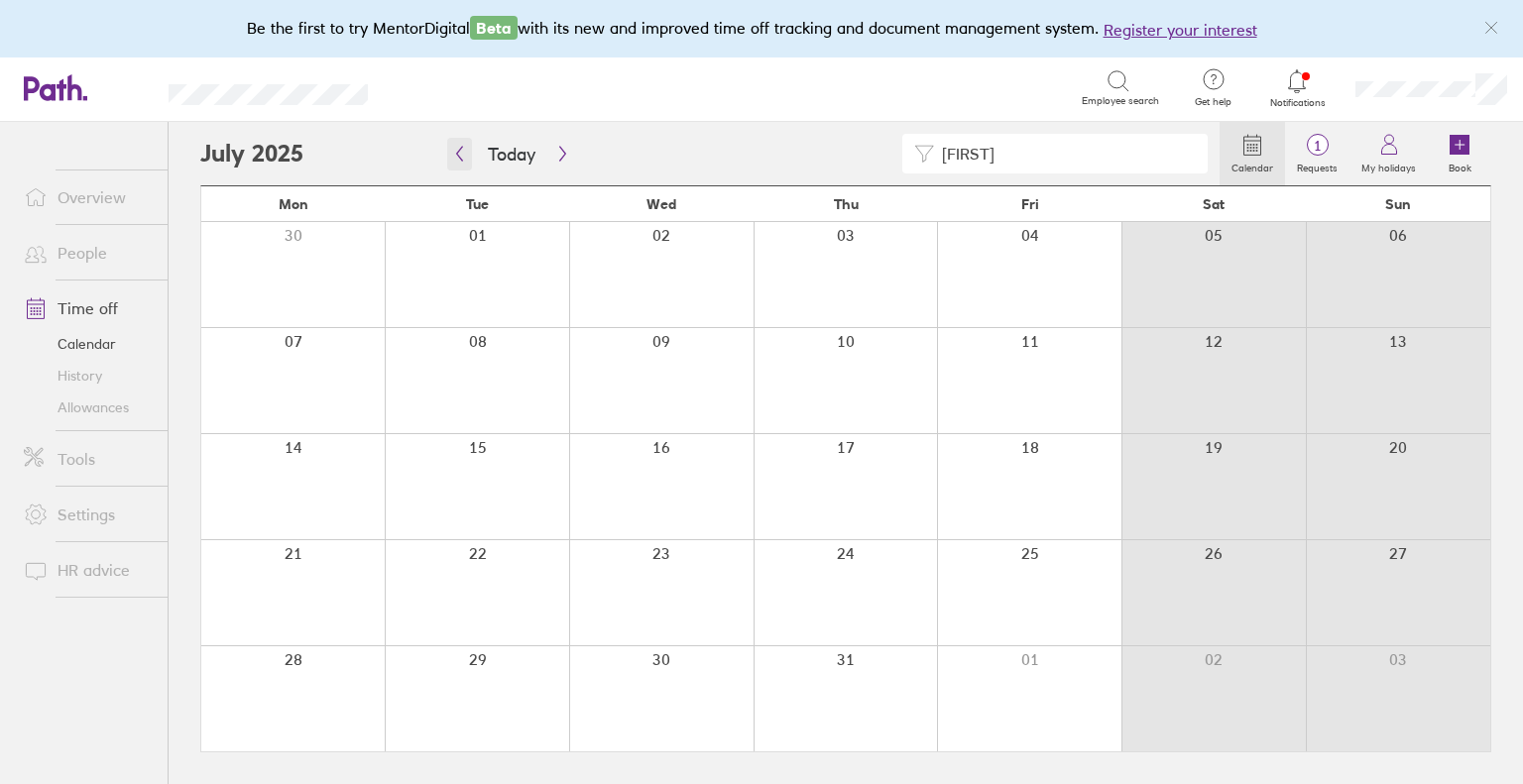 click 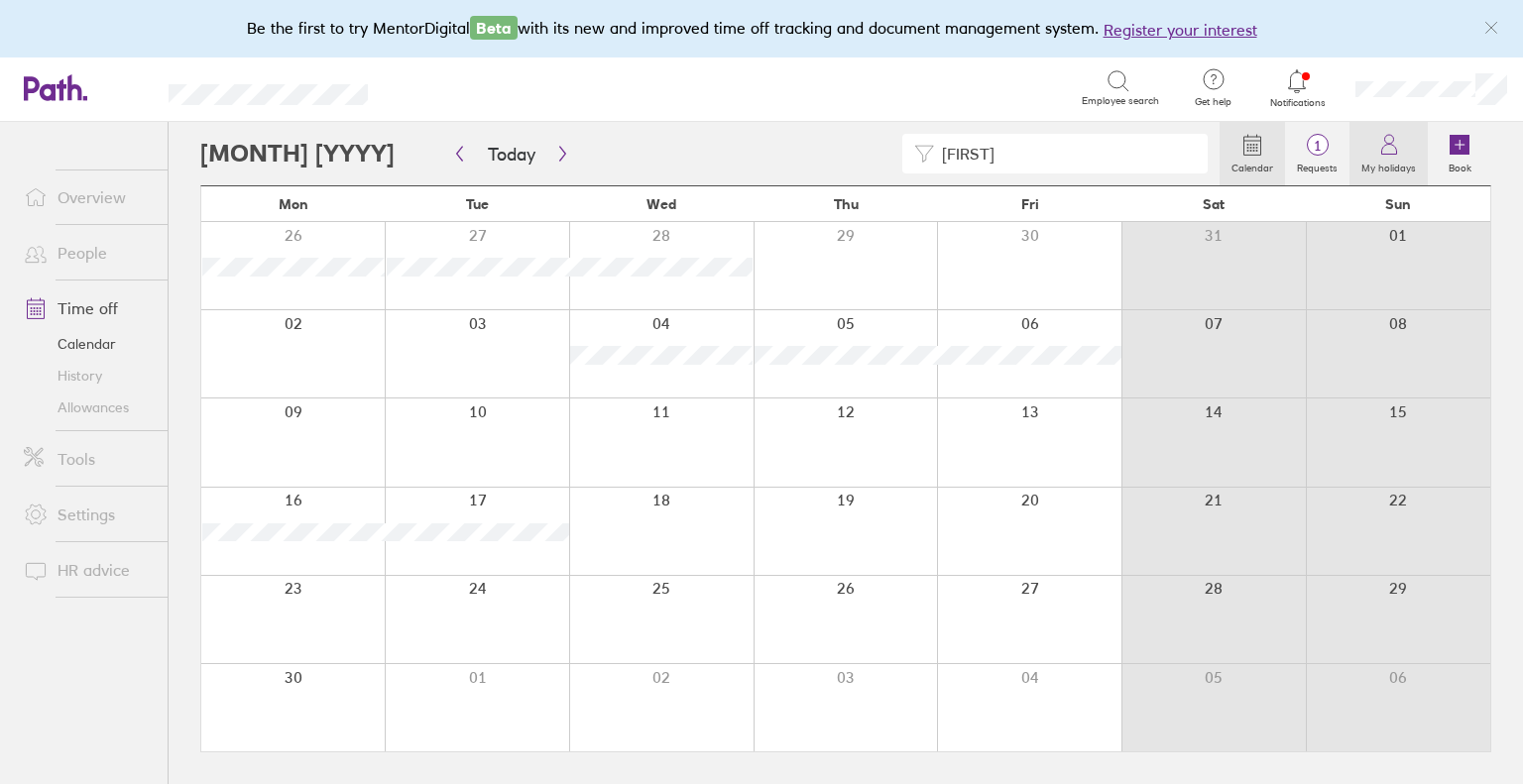 click 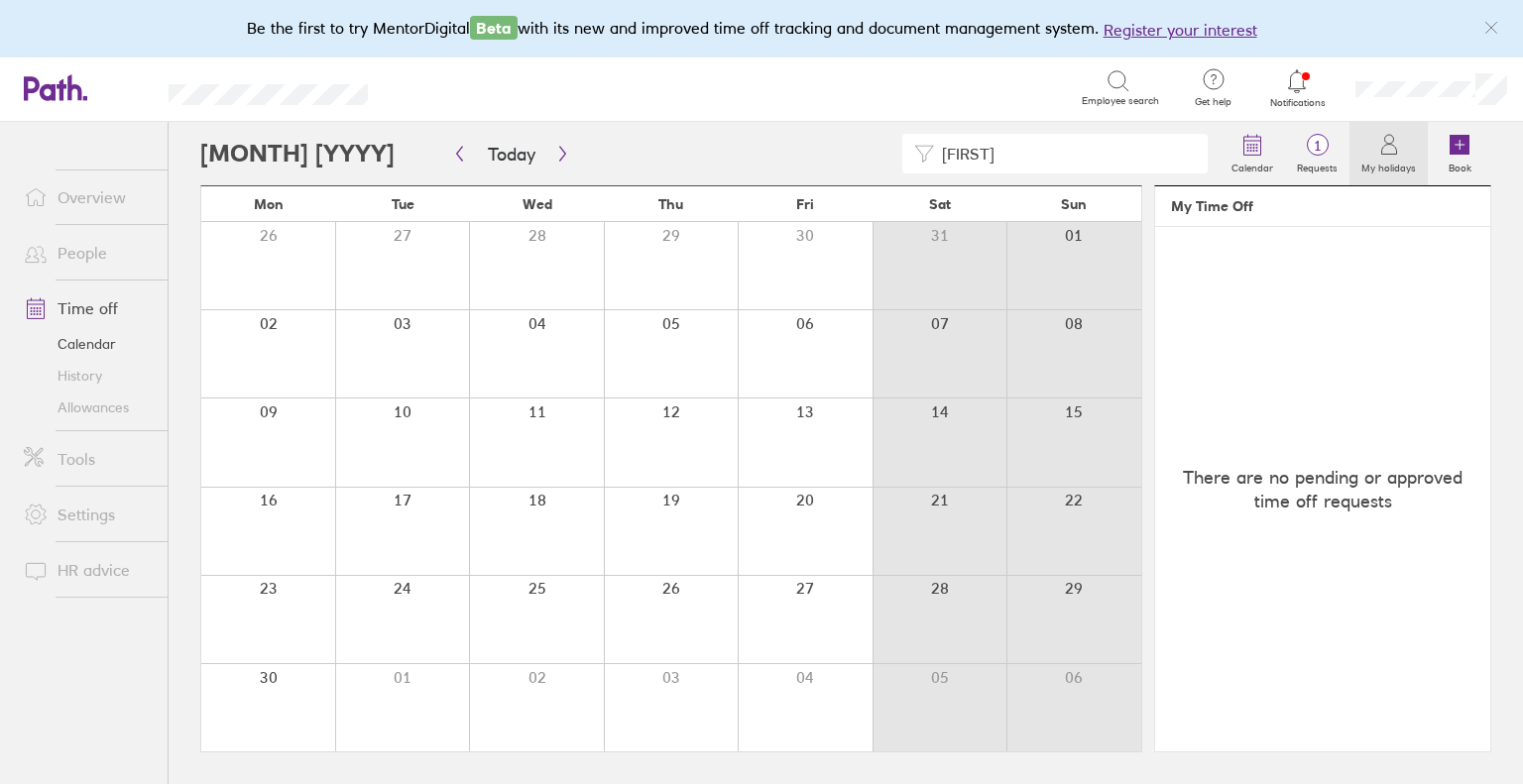 click on "My holidays" at bounding box center [1388, 166] 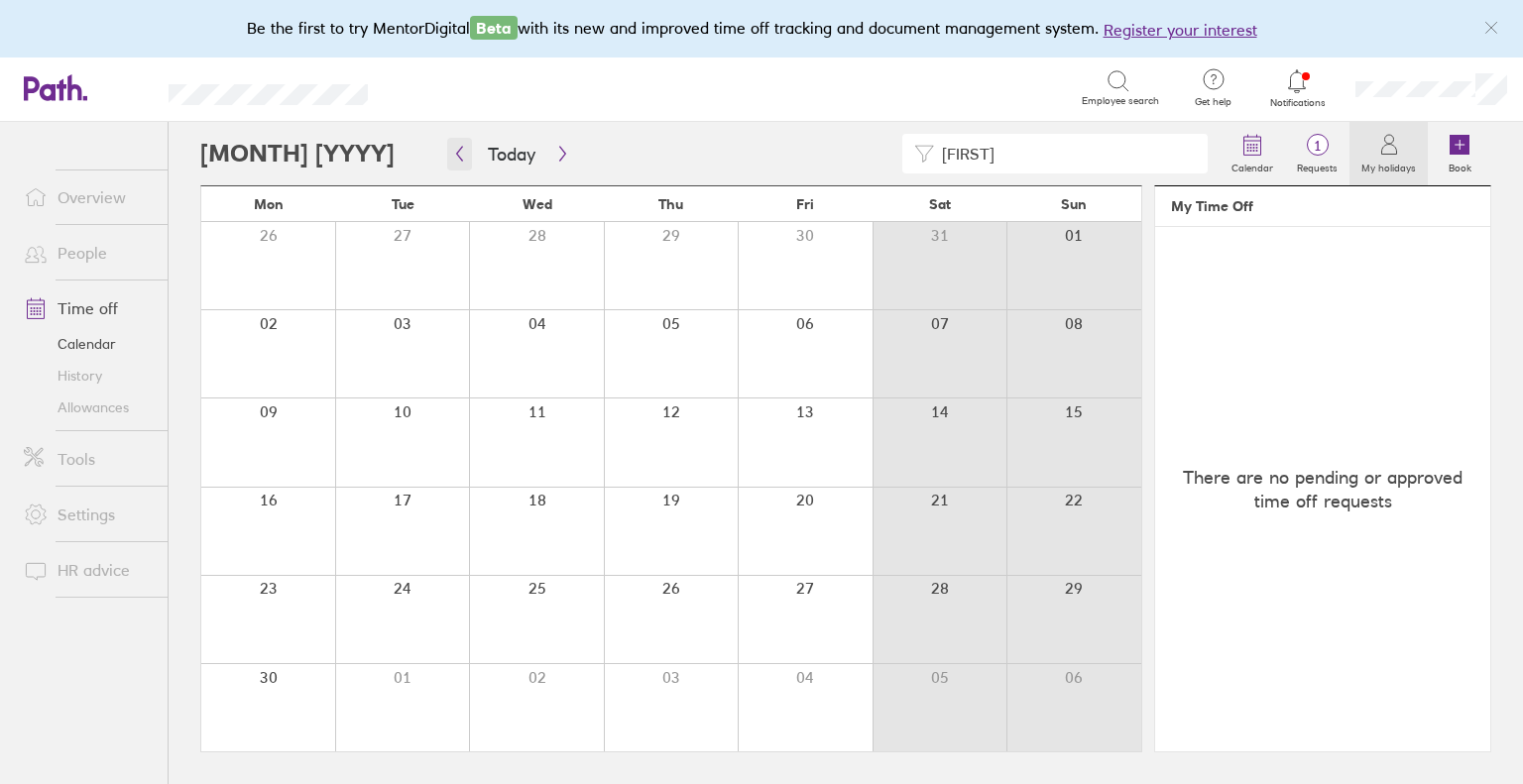 click 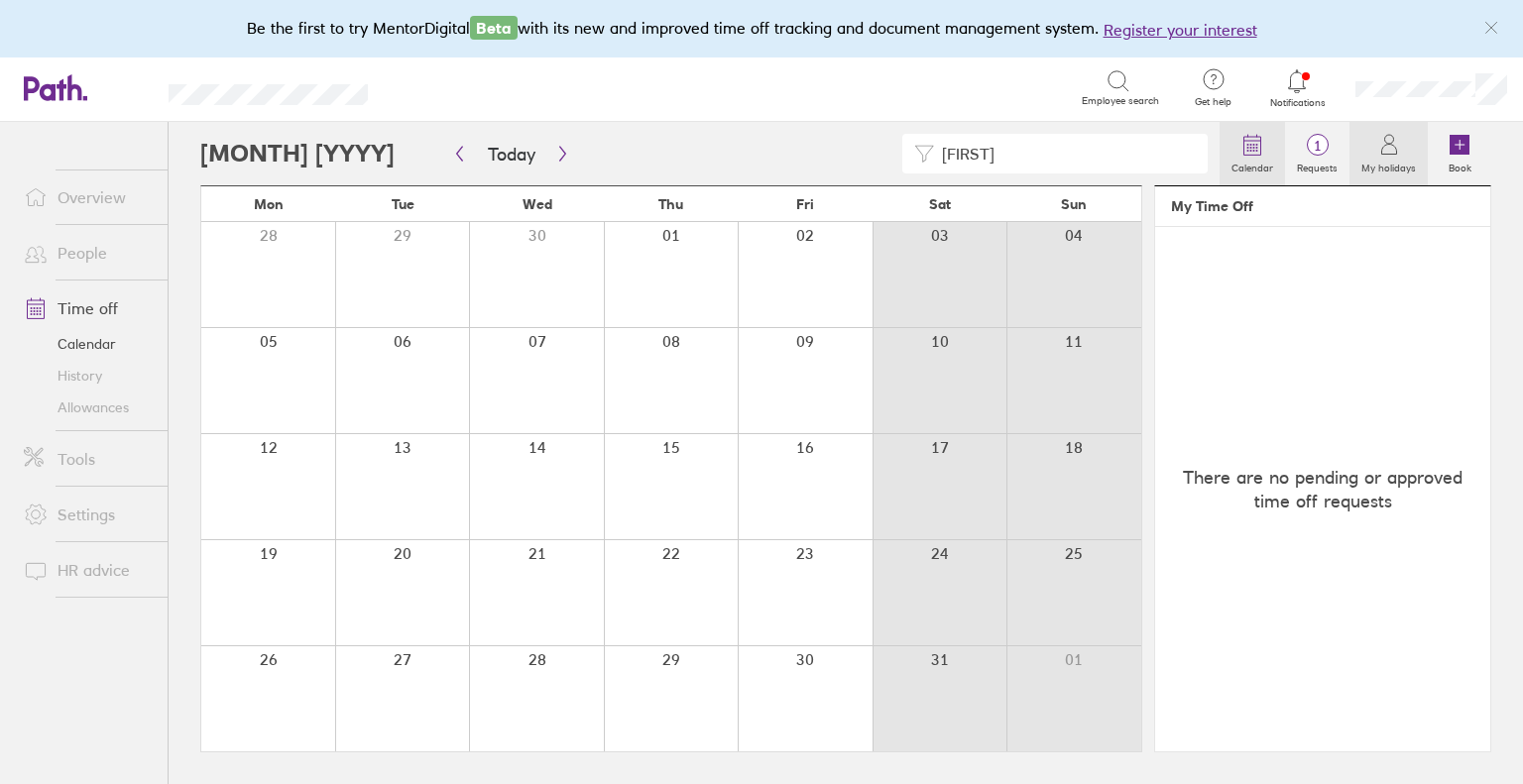 click 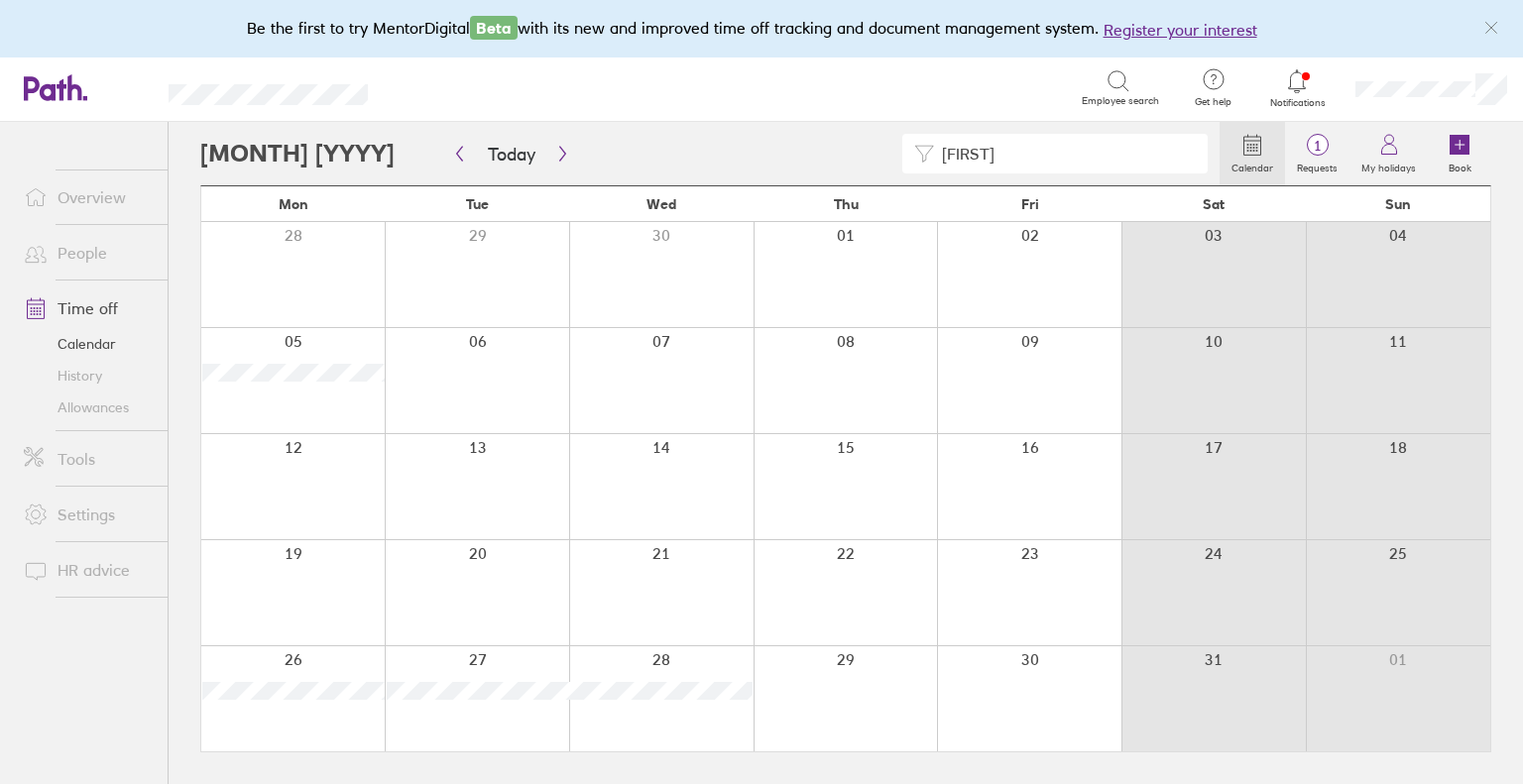 click on "[FIRST]" at bounding box center [710, 154] 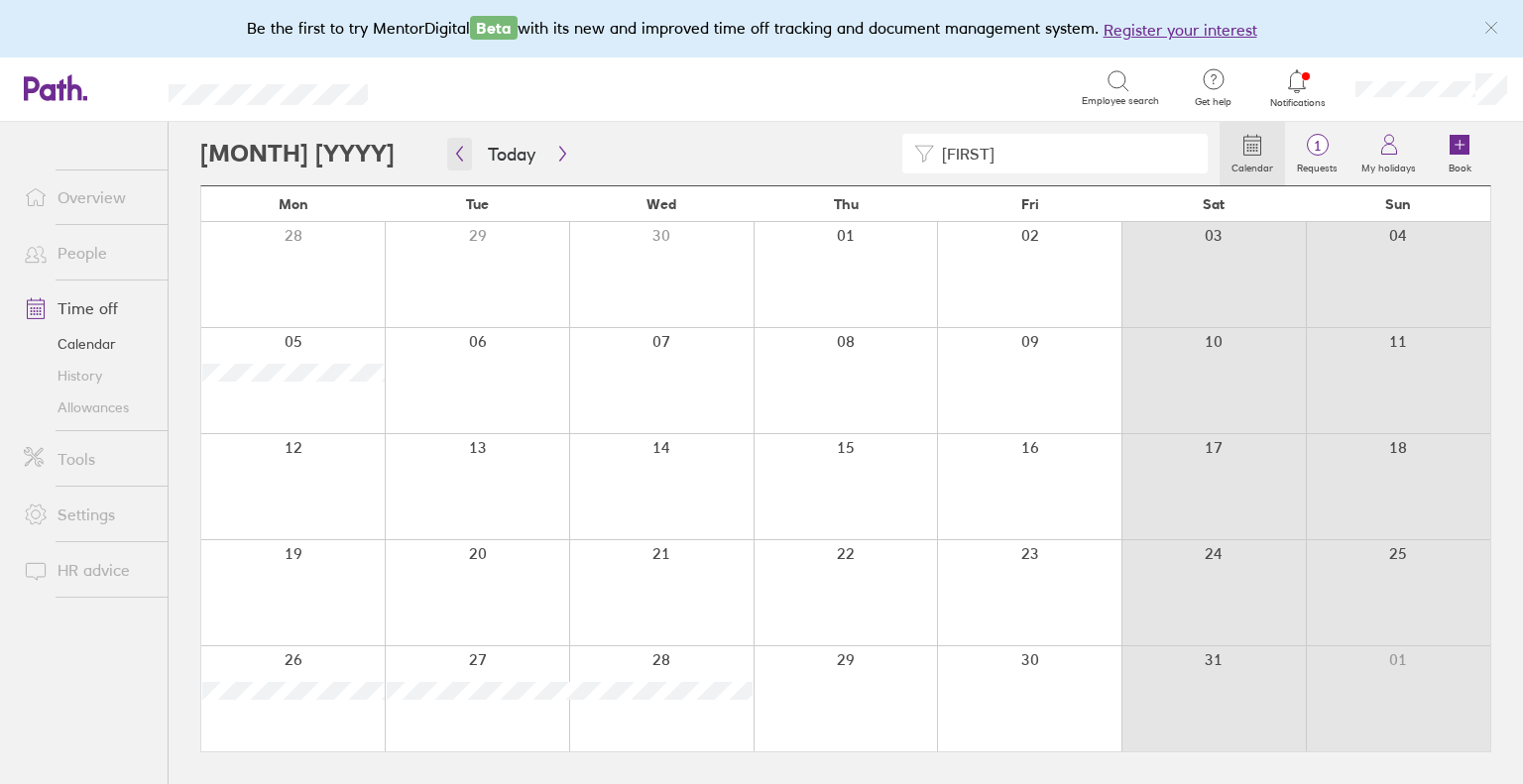 click 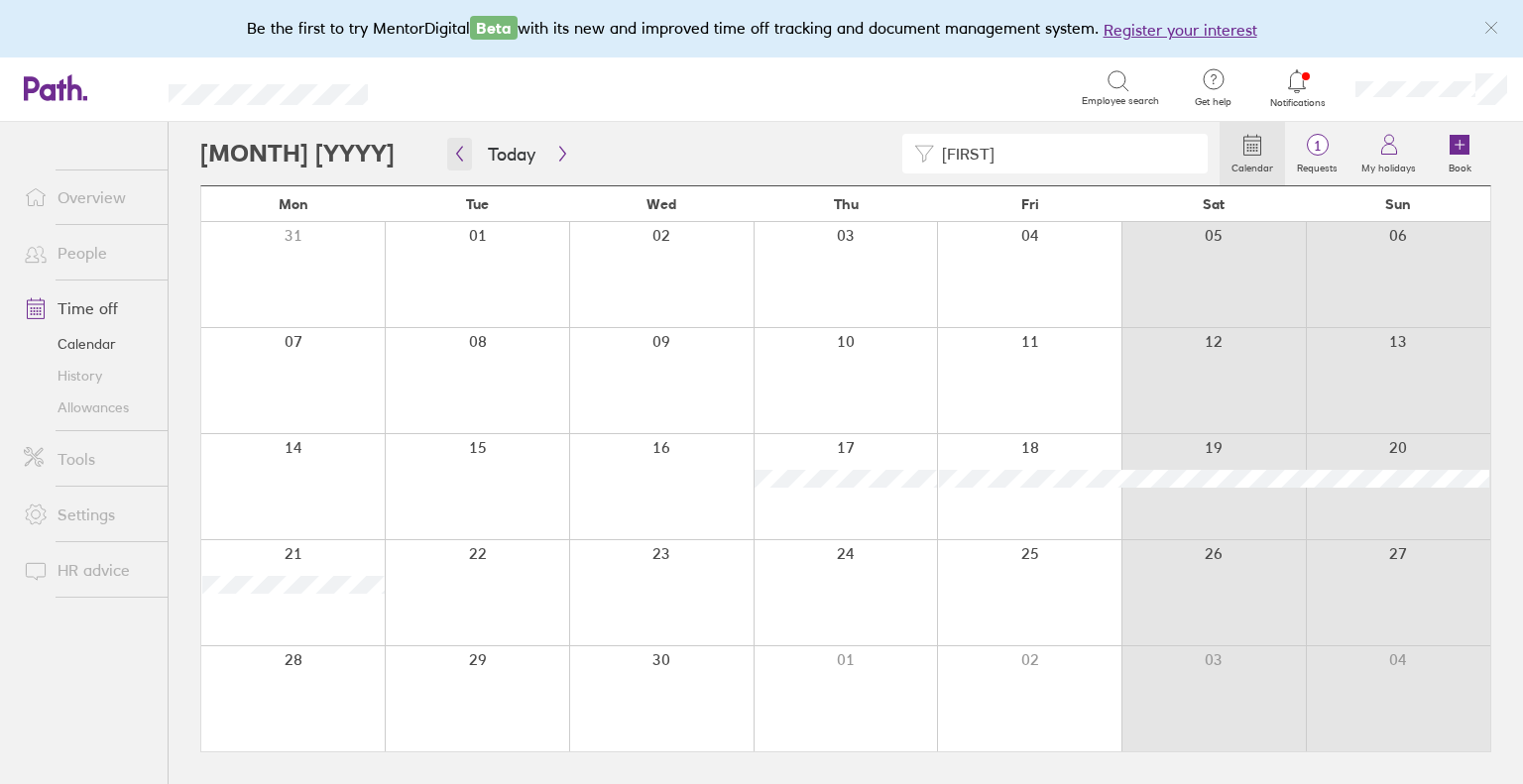 click 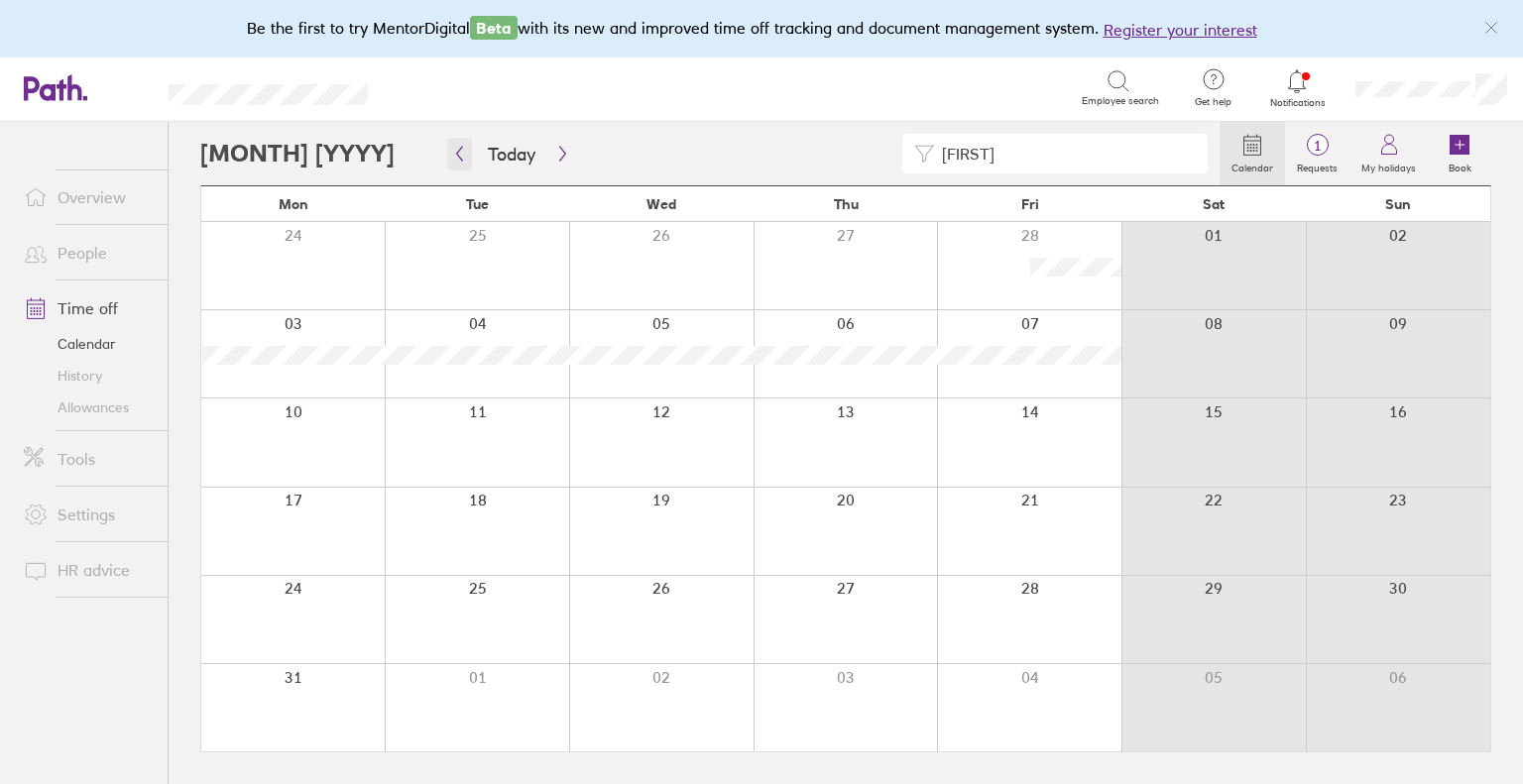 click 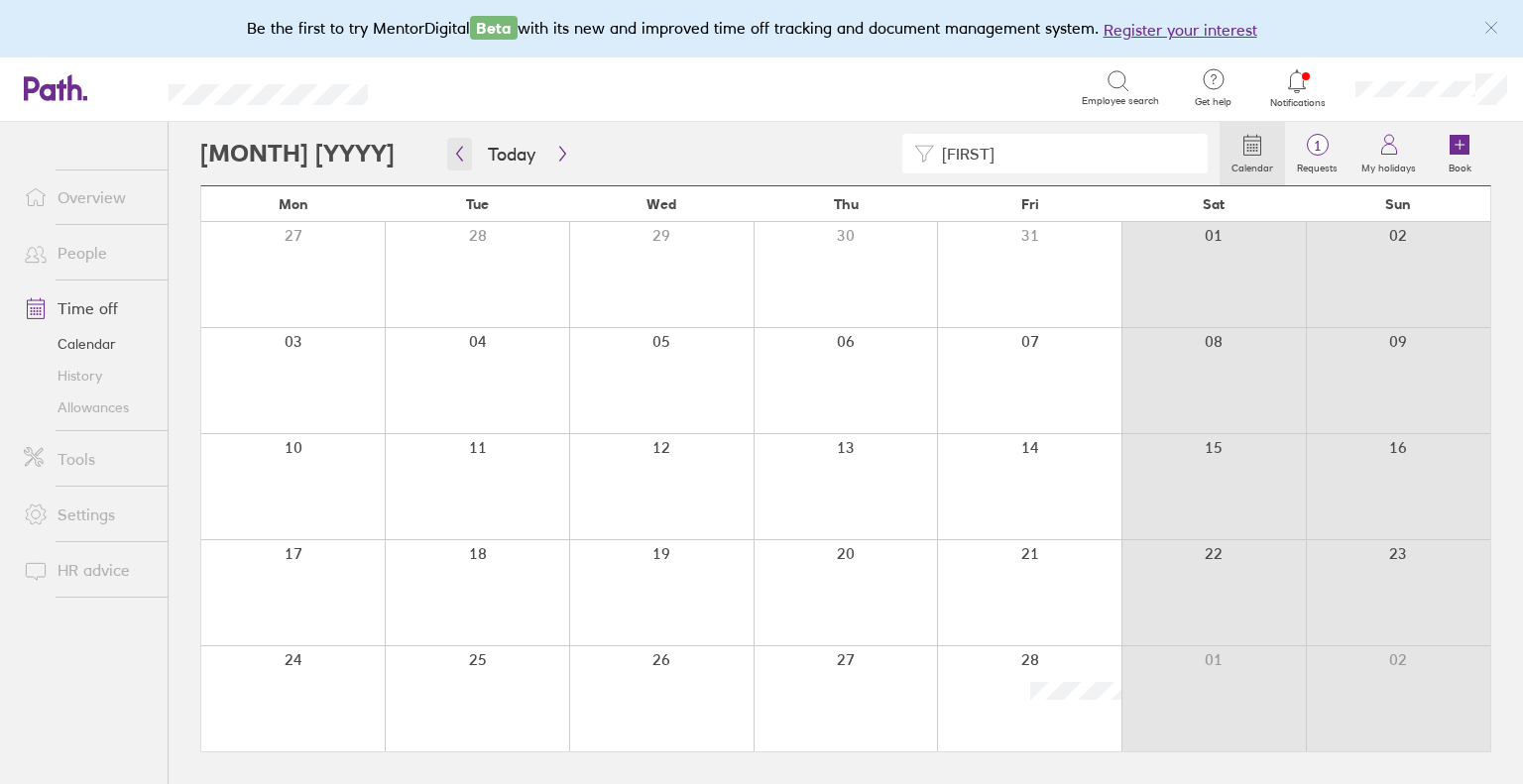 drag, startPoint x: 456, startPoint y: 150, endPoint x: 466, endPoint y: 146, distance: 10.77033 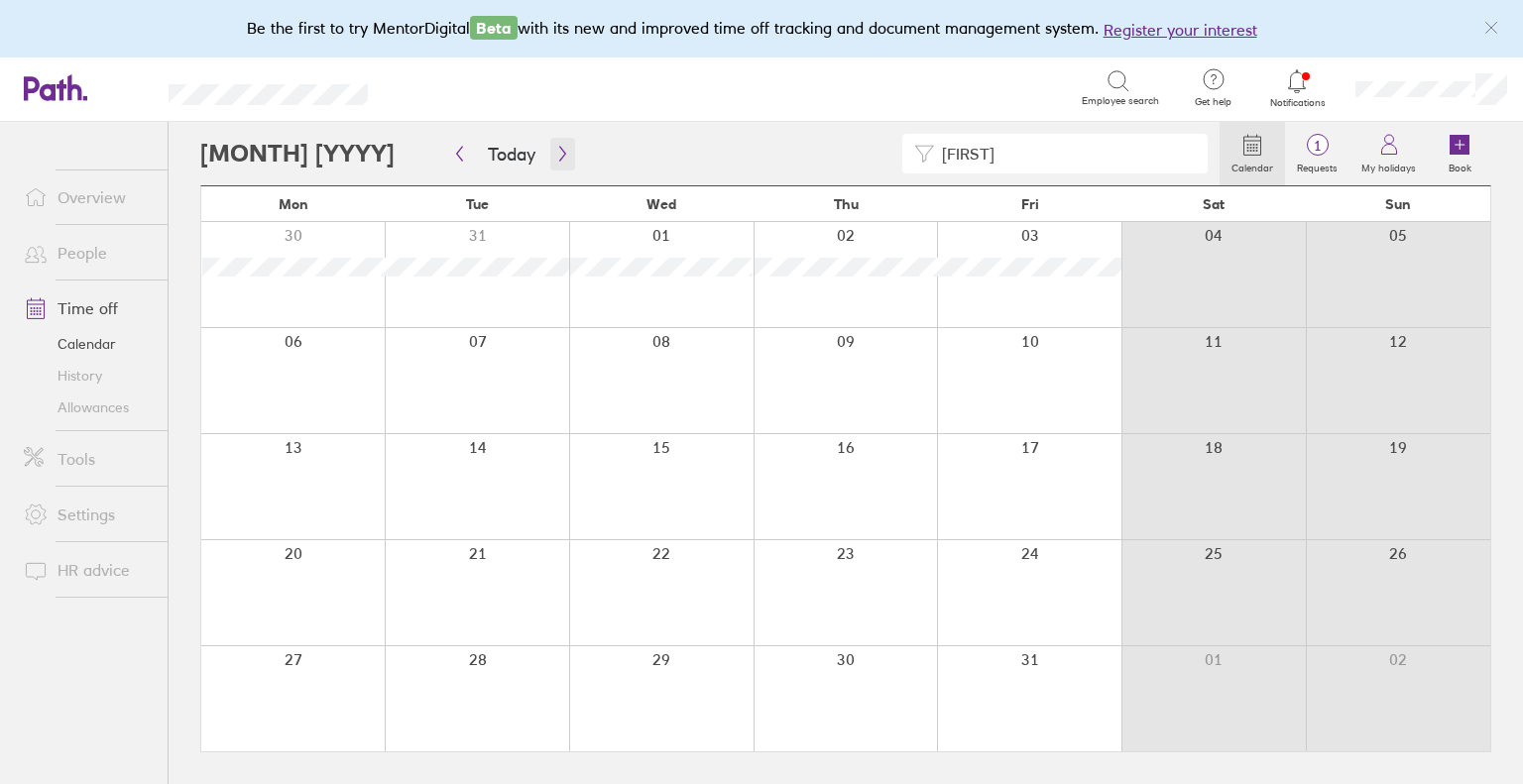 click 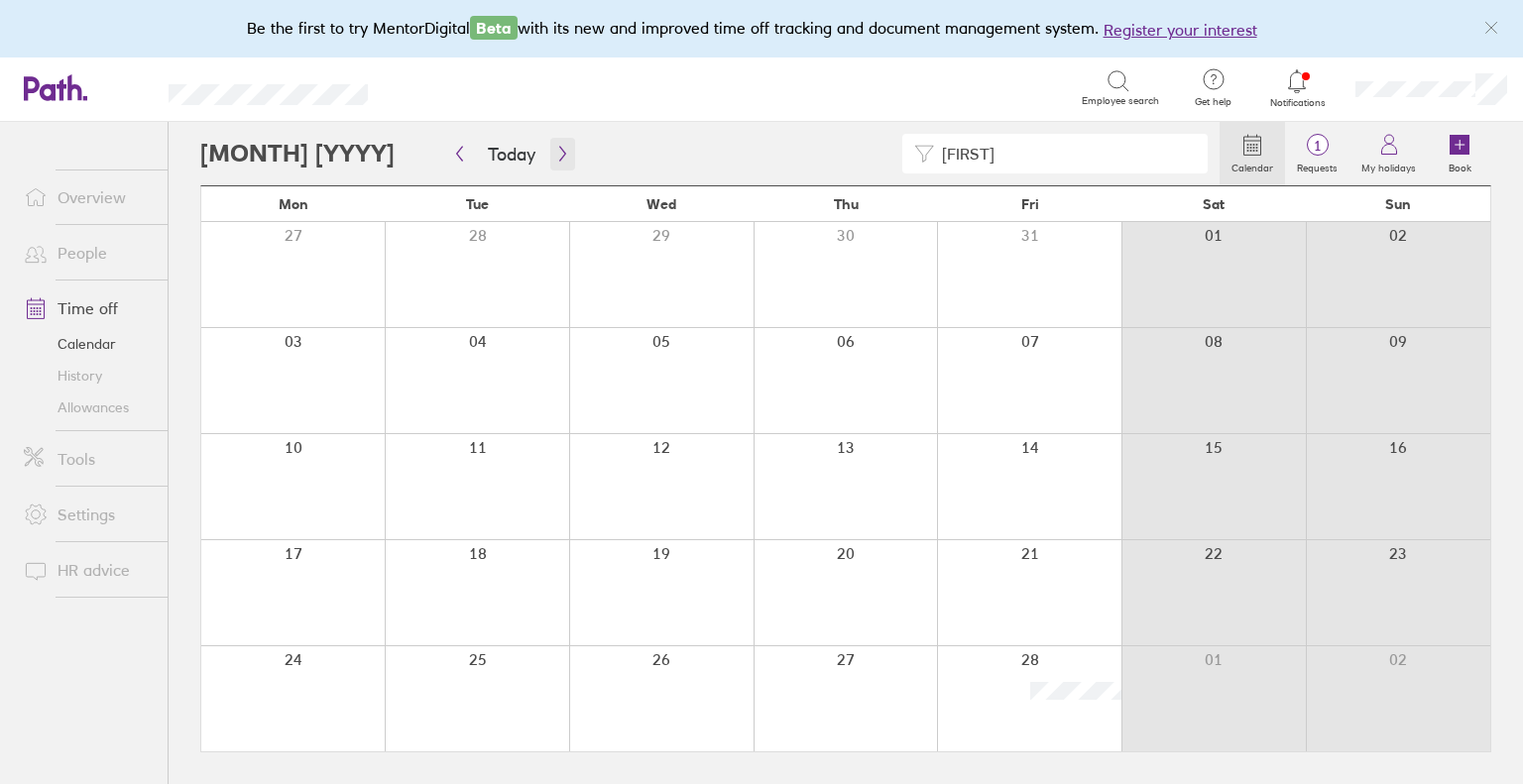 click 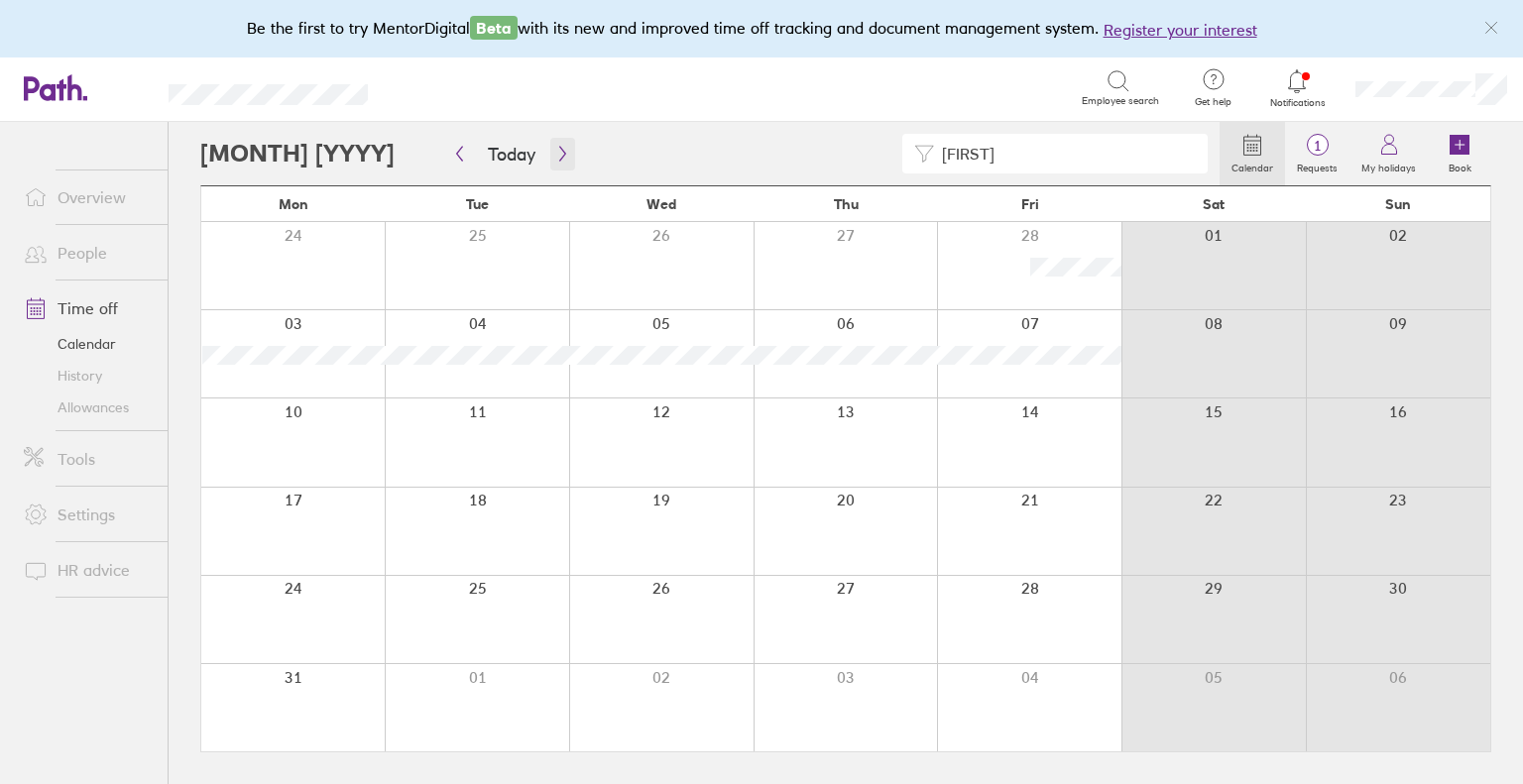click at bounding box center (562, 154) 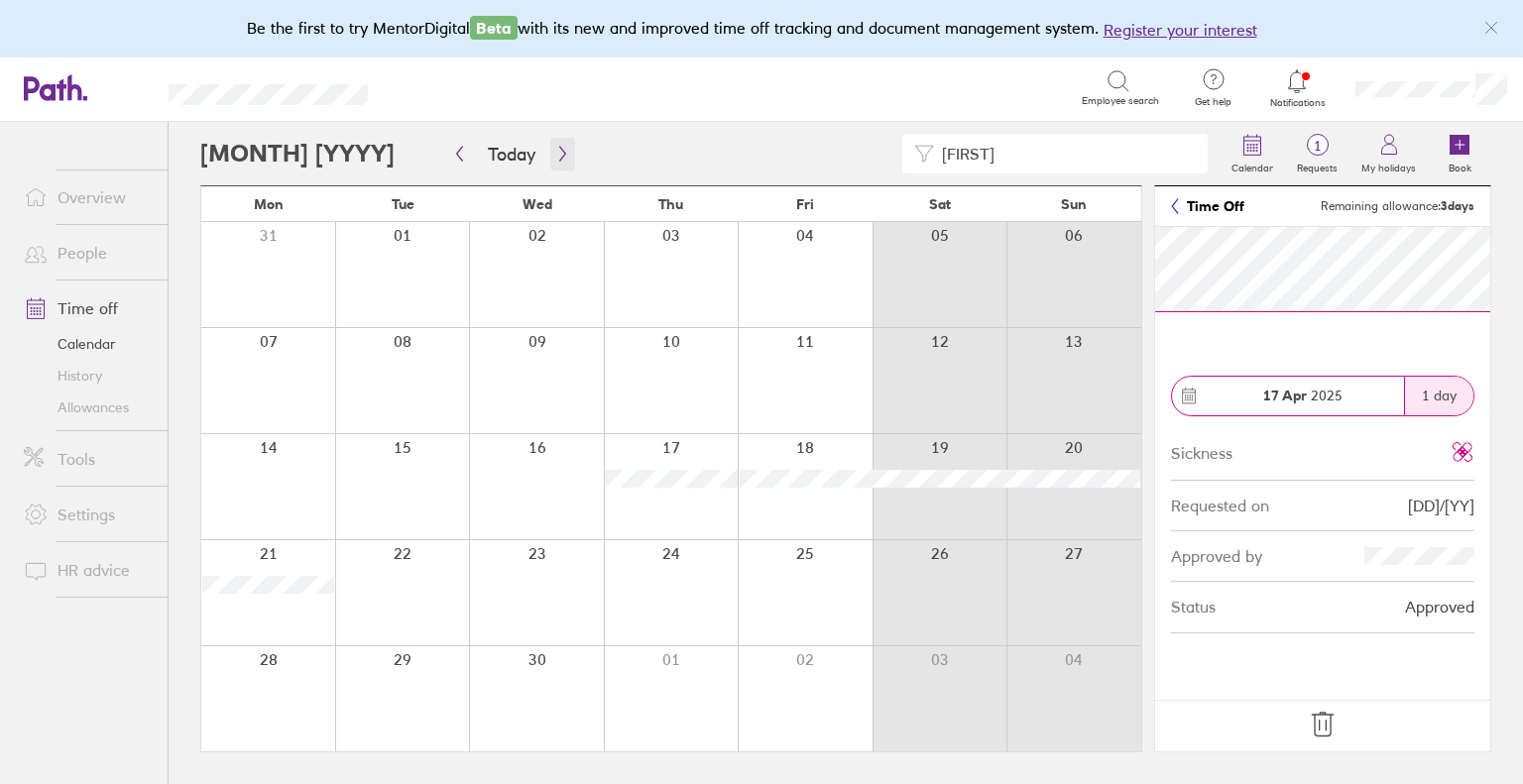 click 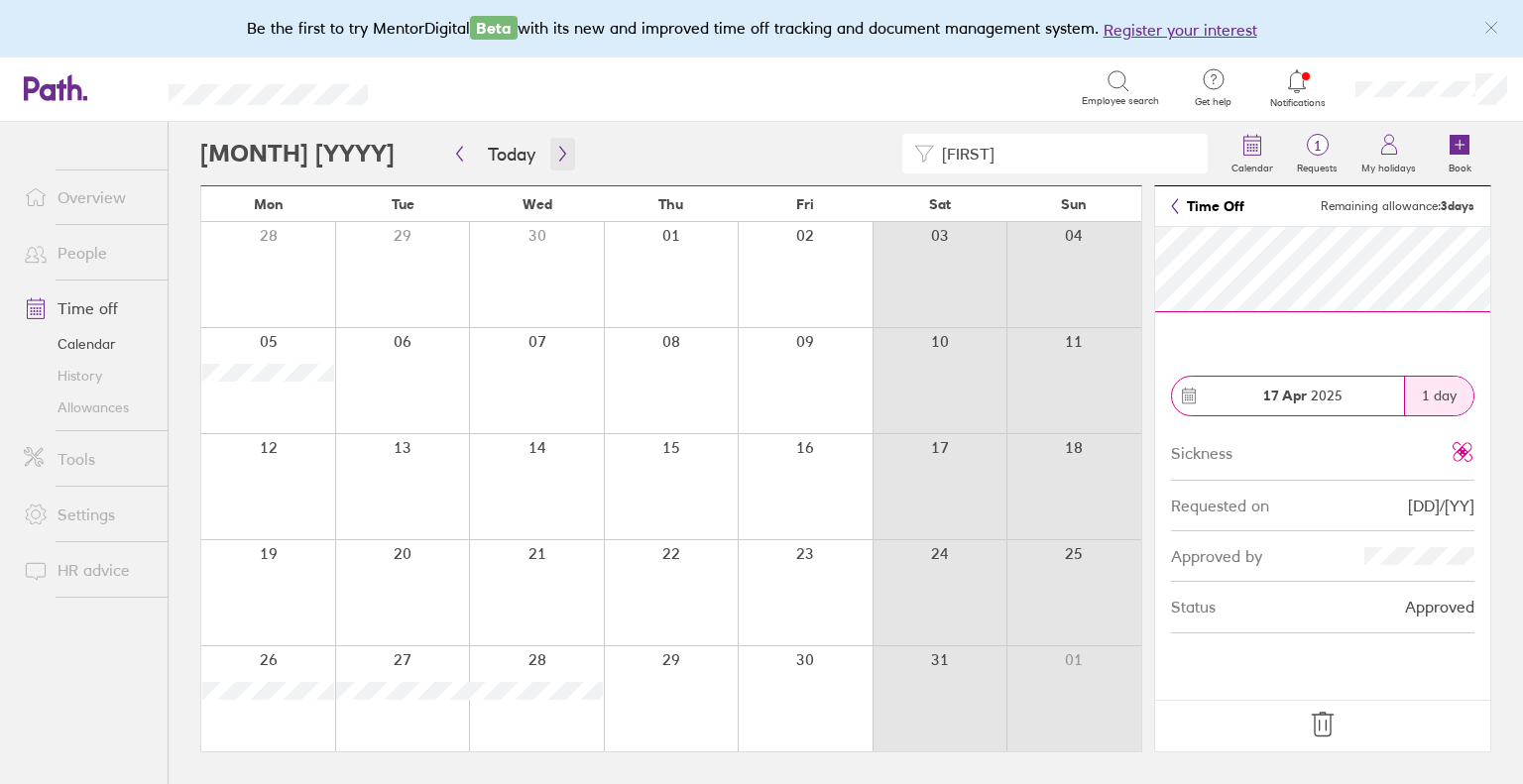 click 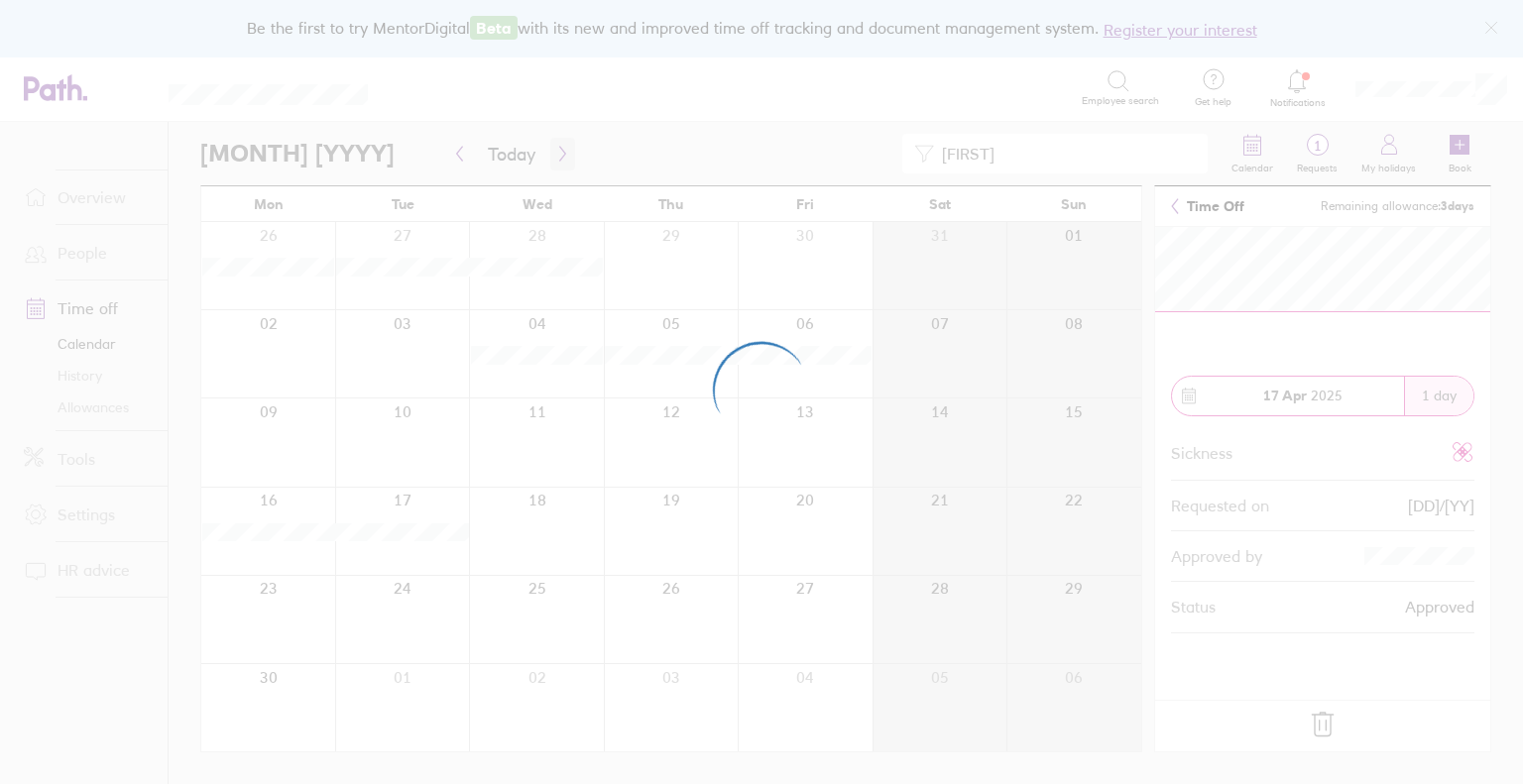 click at bounding box center (762, 392) 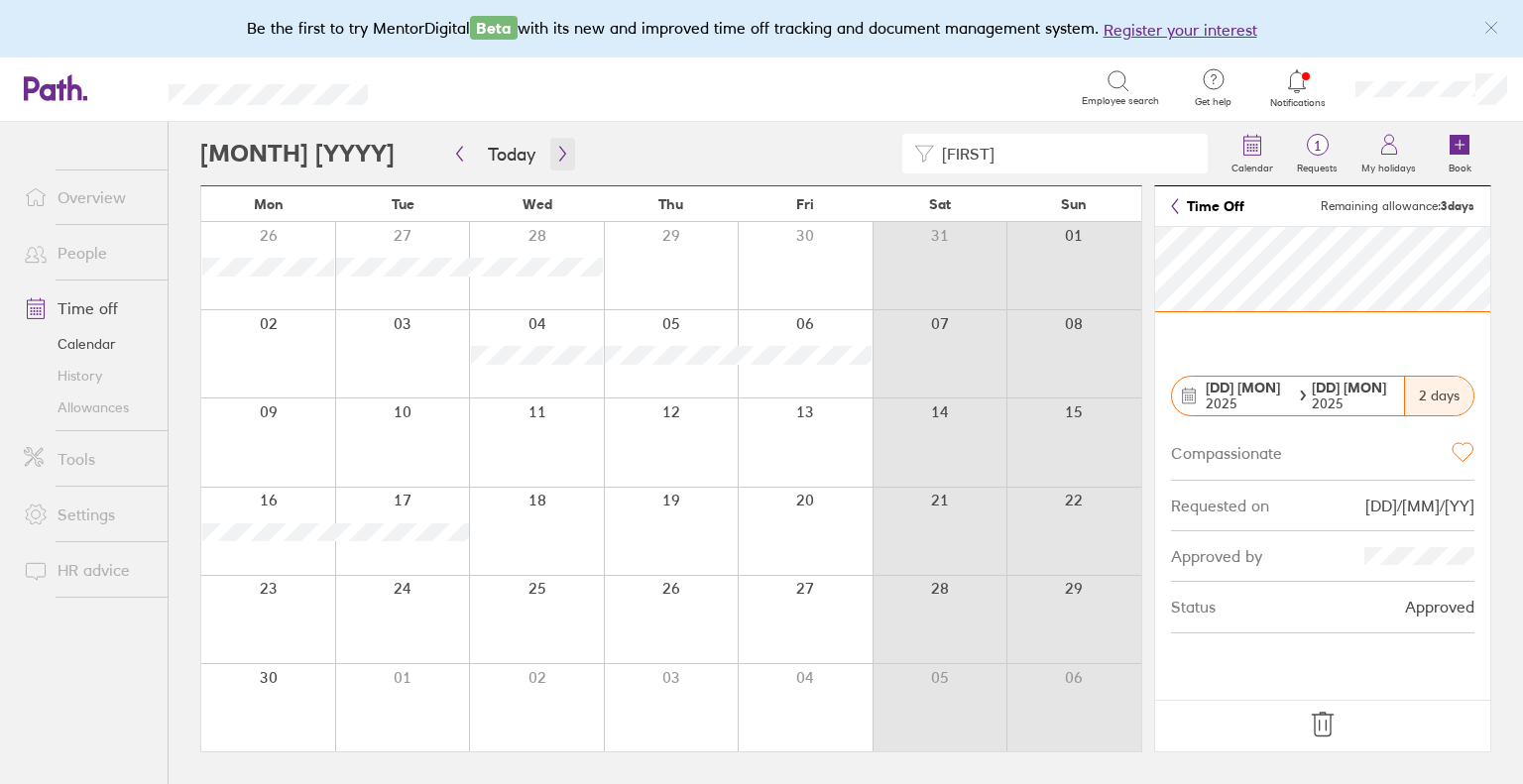 click 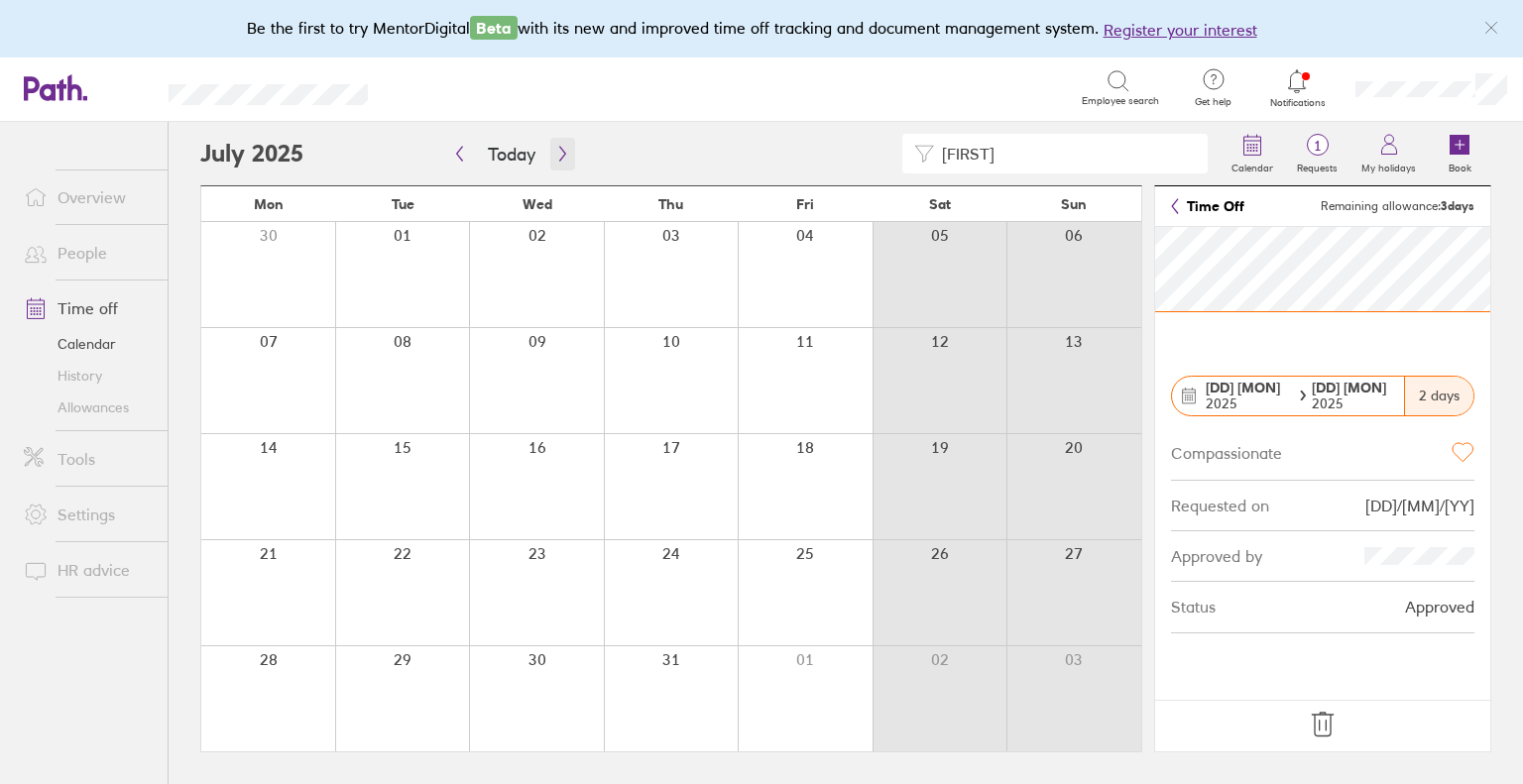 click 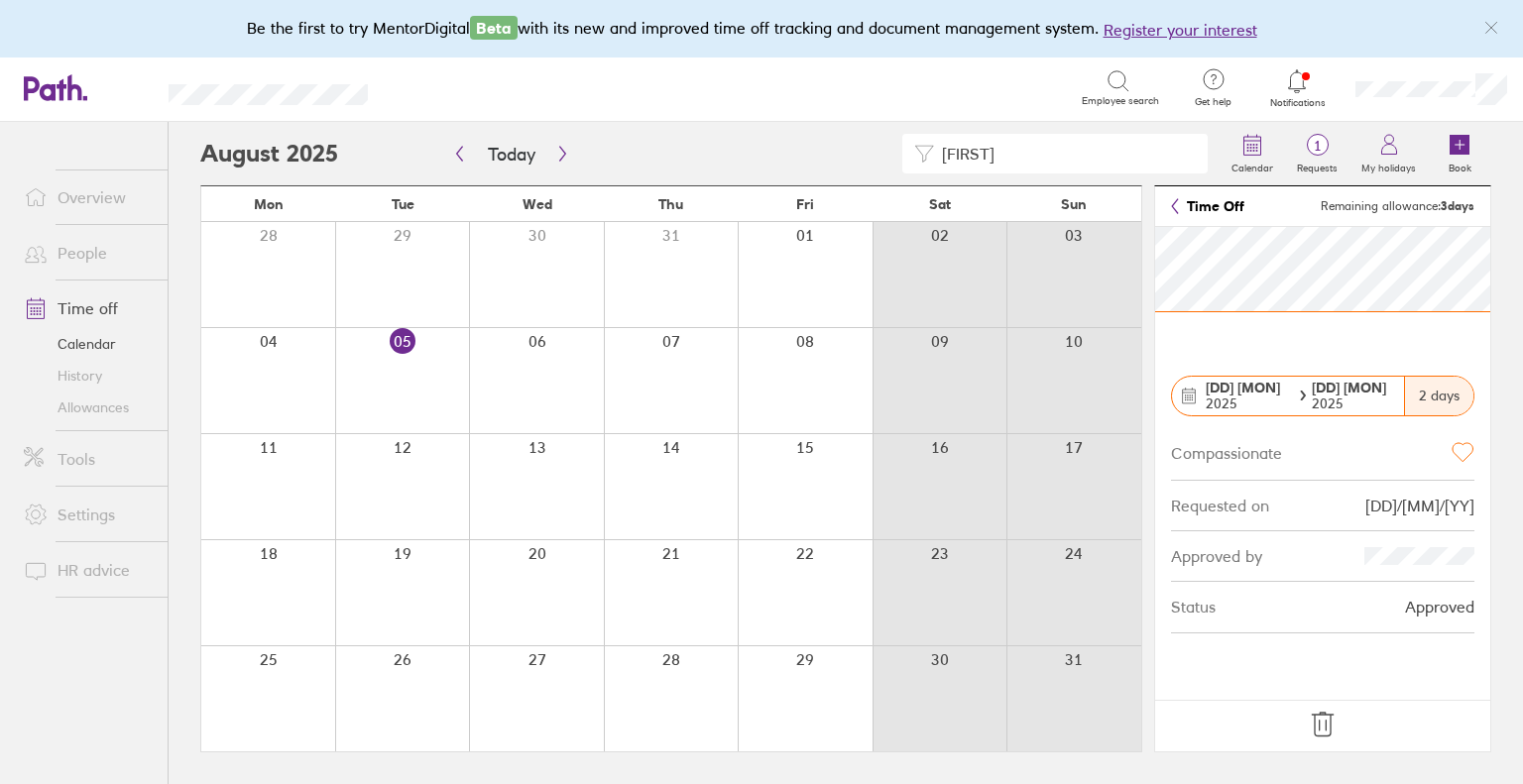 click on "People" at bounding box center [87, 253] 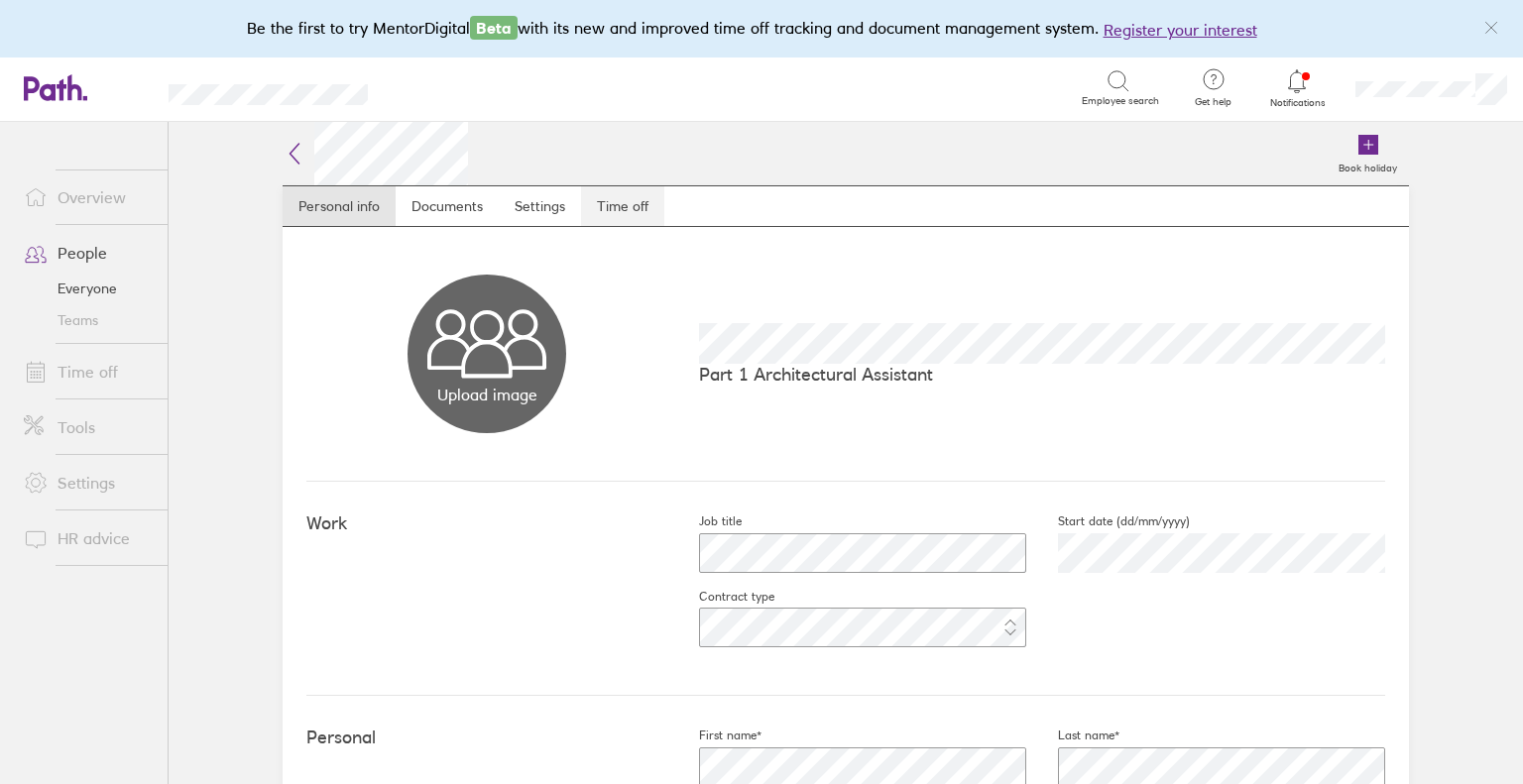 click on "Time off" at bounding box center [623, 206] 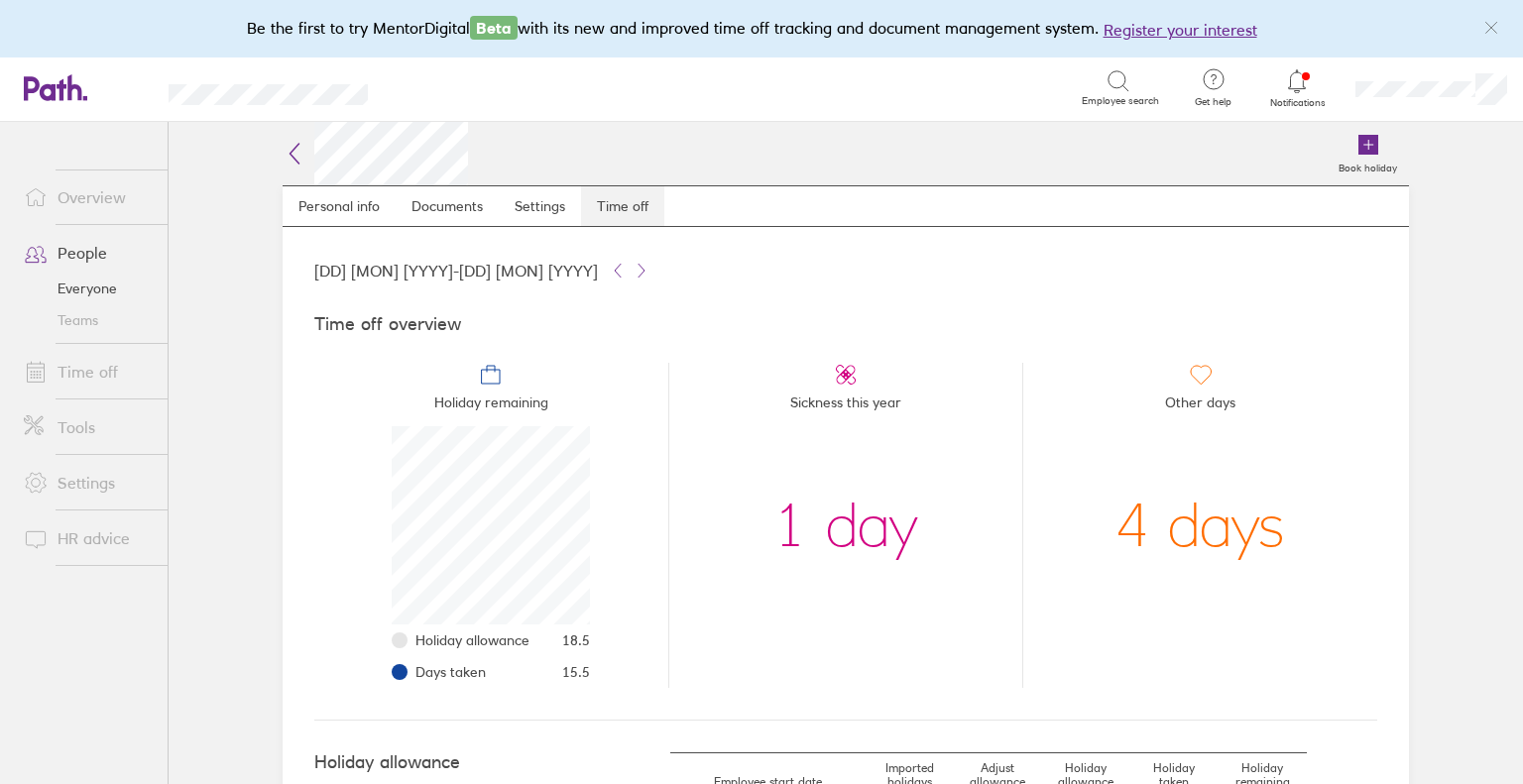 scroll, scrollTop: 990952, scrollLeft: 991338, axis: both 